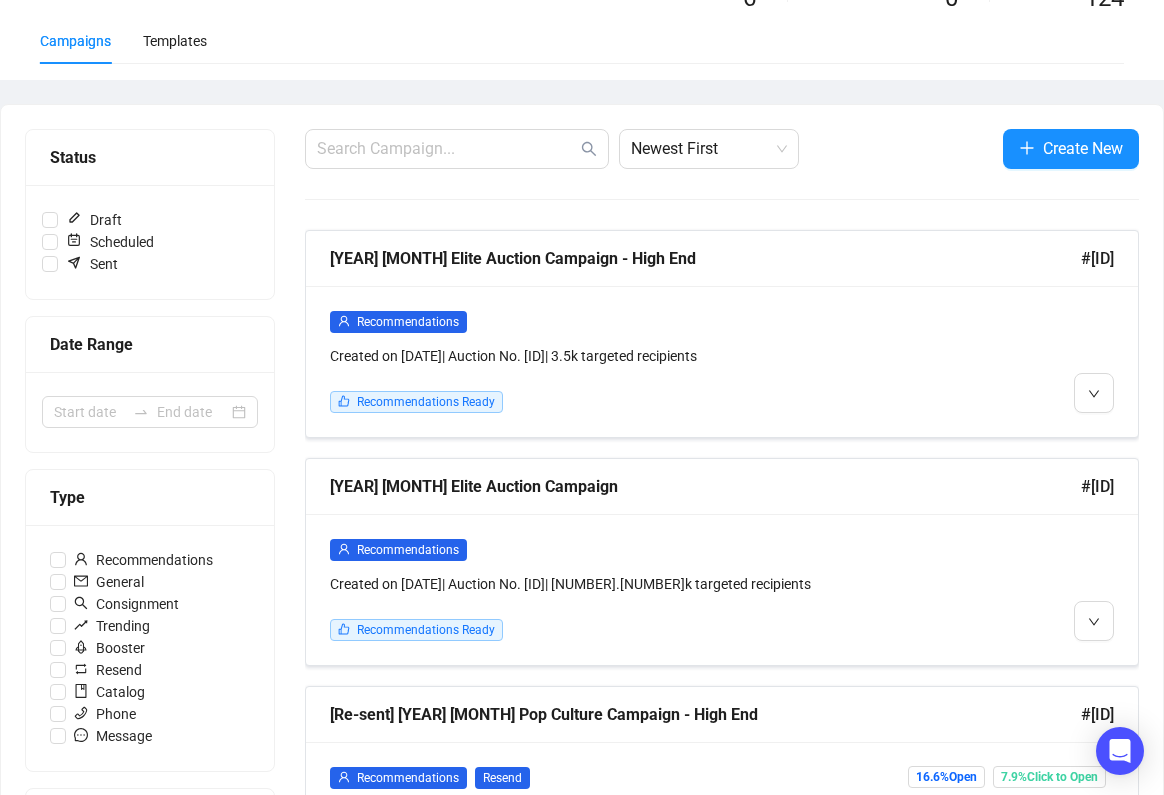 scroll, scrollTop: 177, scrollLeft: 0, axis: vertical 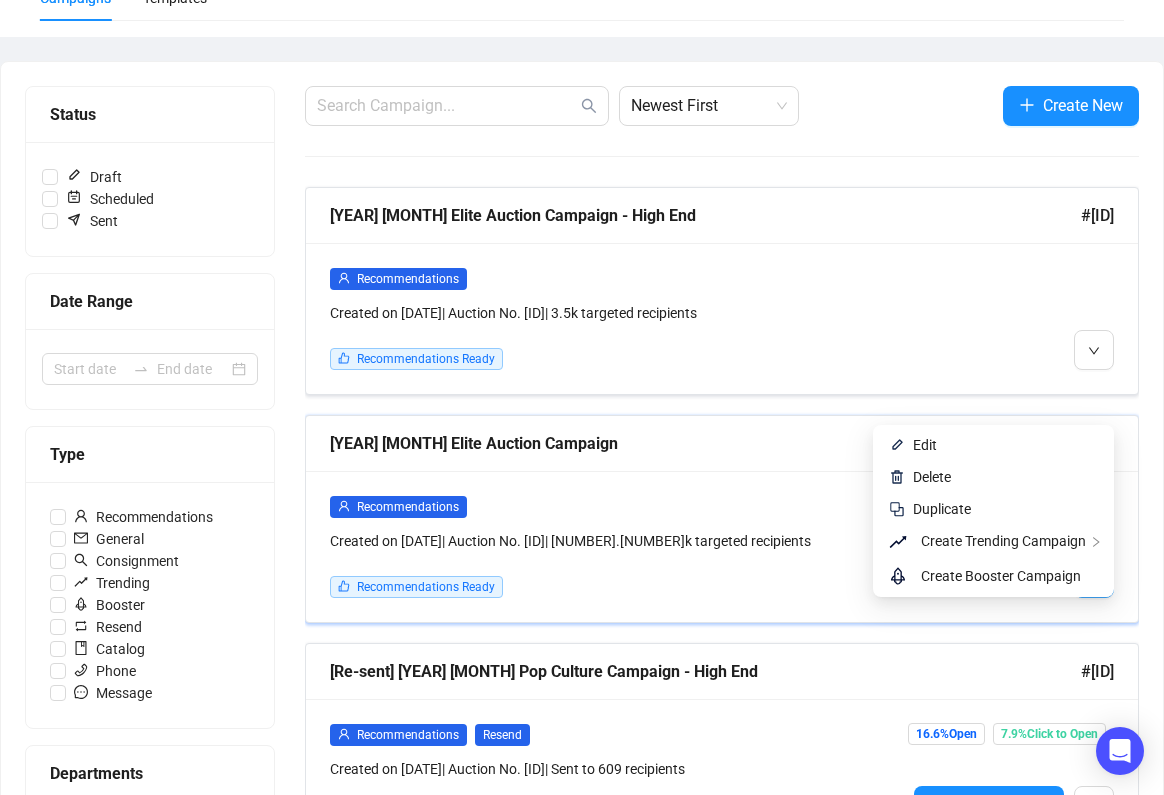 click at bounding box center [1094, 578] 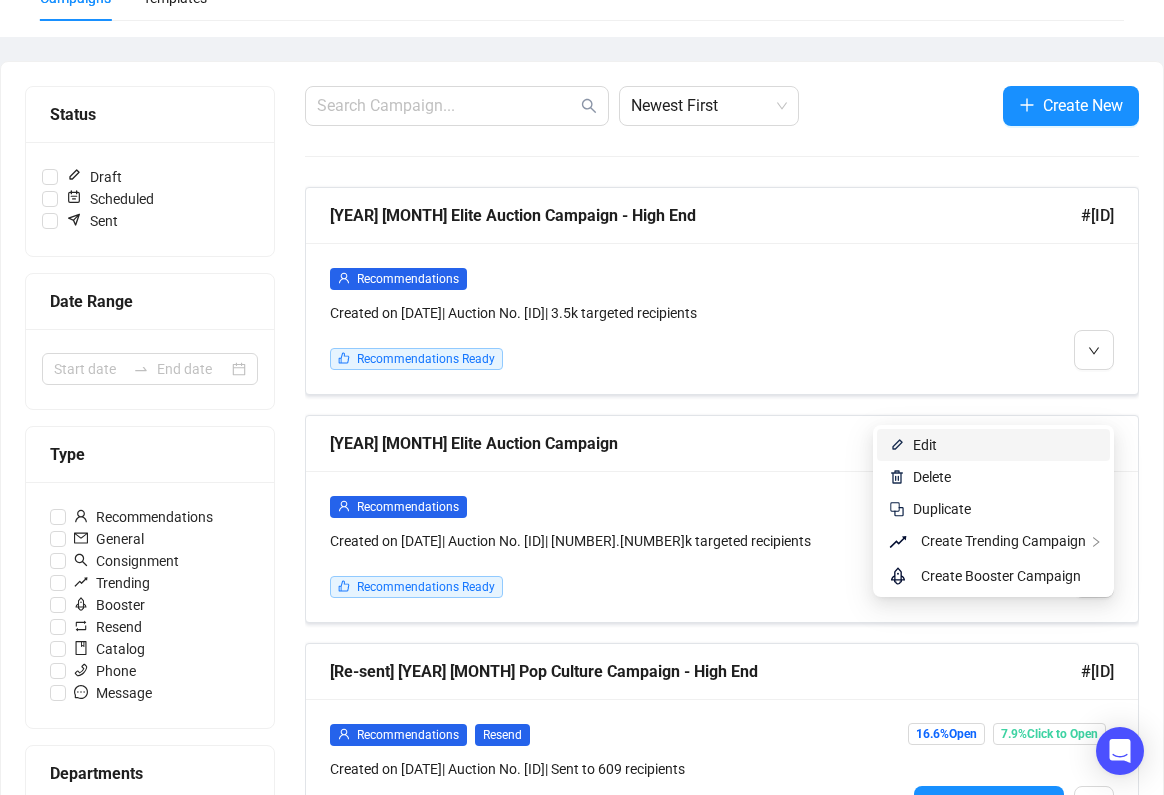 click on "Edit" at bounding box center (1005, 445) 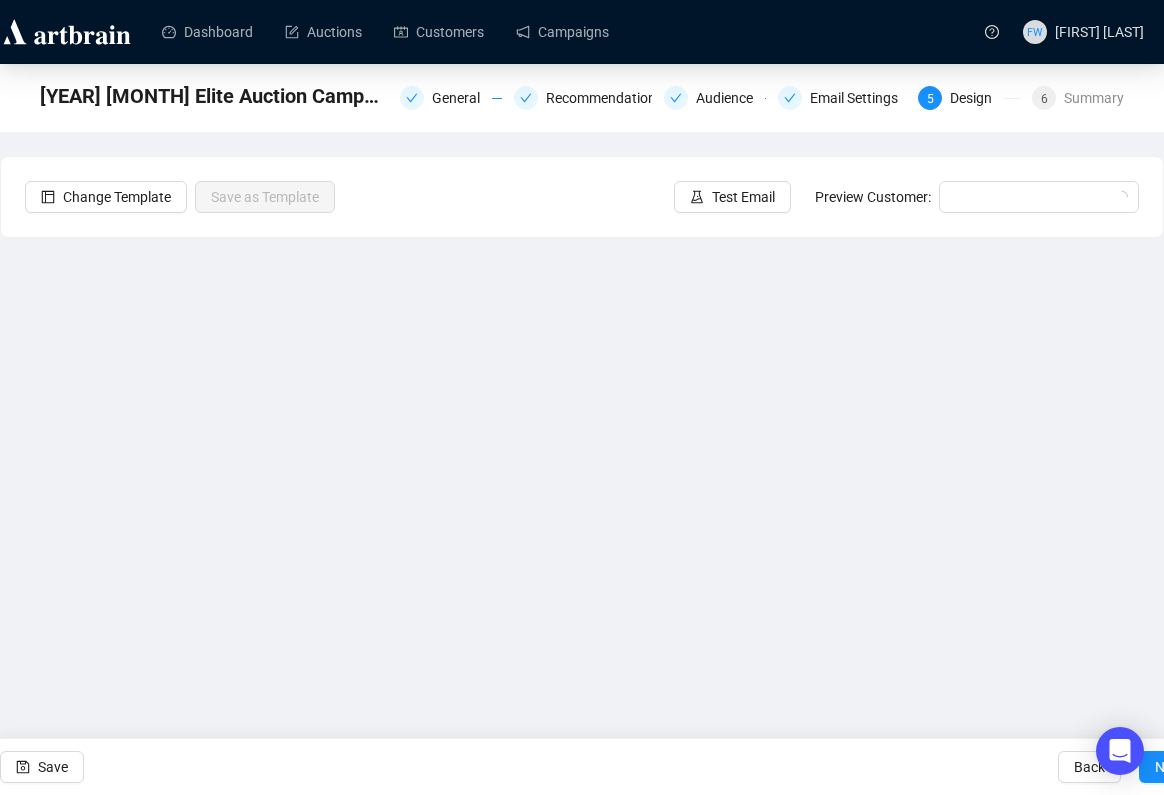scroll, scrollTop: 0, scrollLeft: 0, axis: both 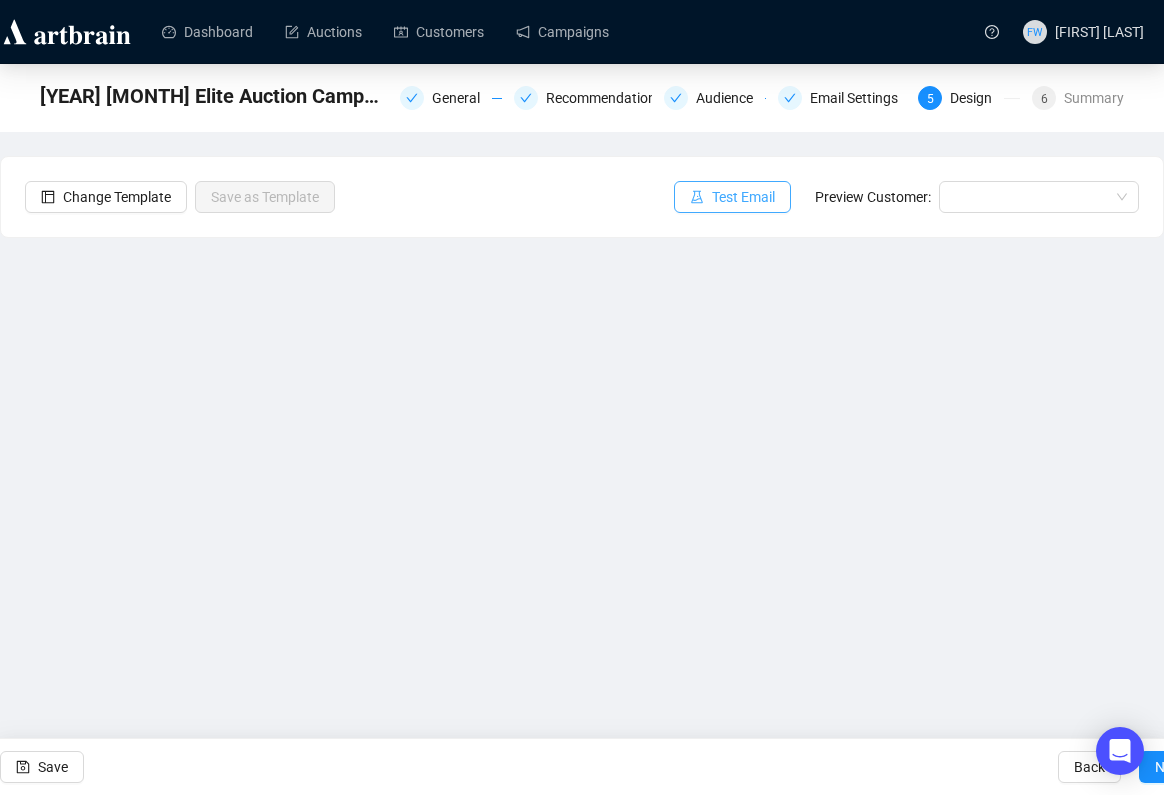 click on "Test Email" at bounding box center [743, 197] 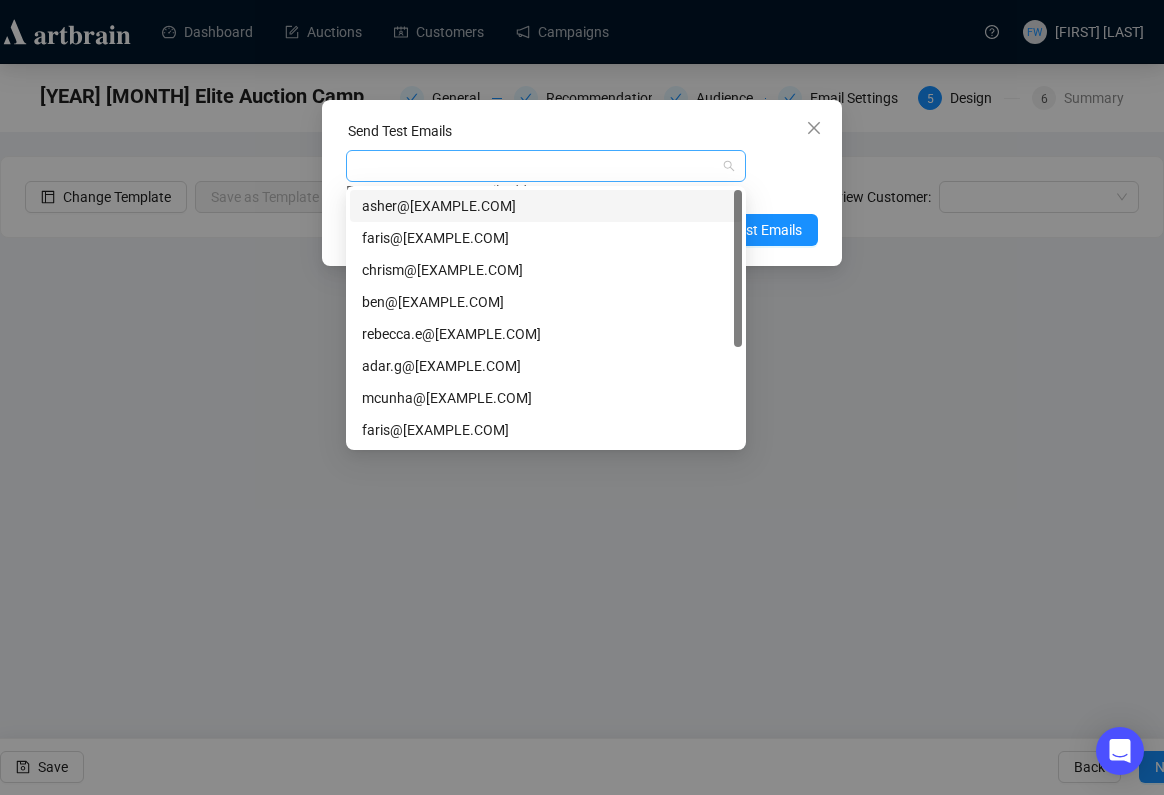 click at bounding box center [535, 166] 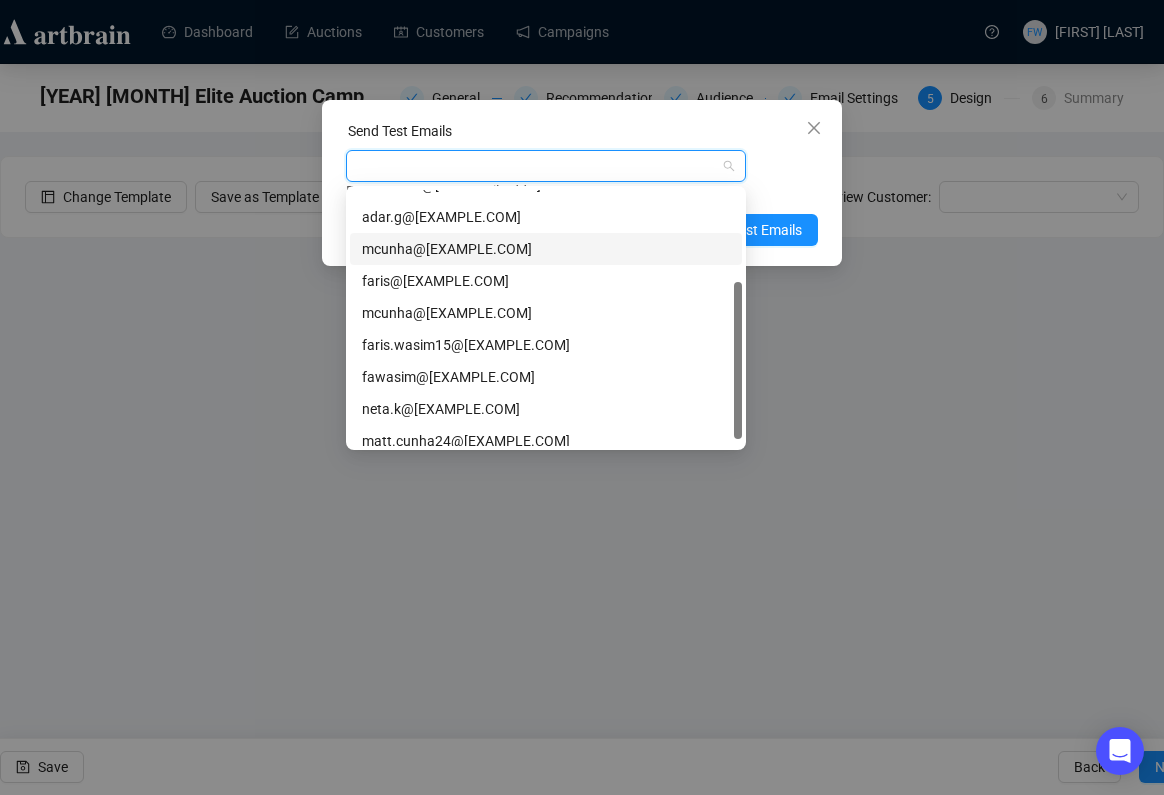 scroll, scrollTop: 160, scrollLeft: 0, axis: vertical 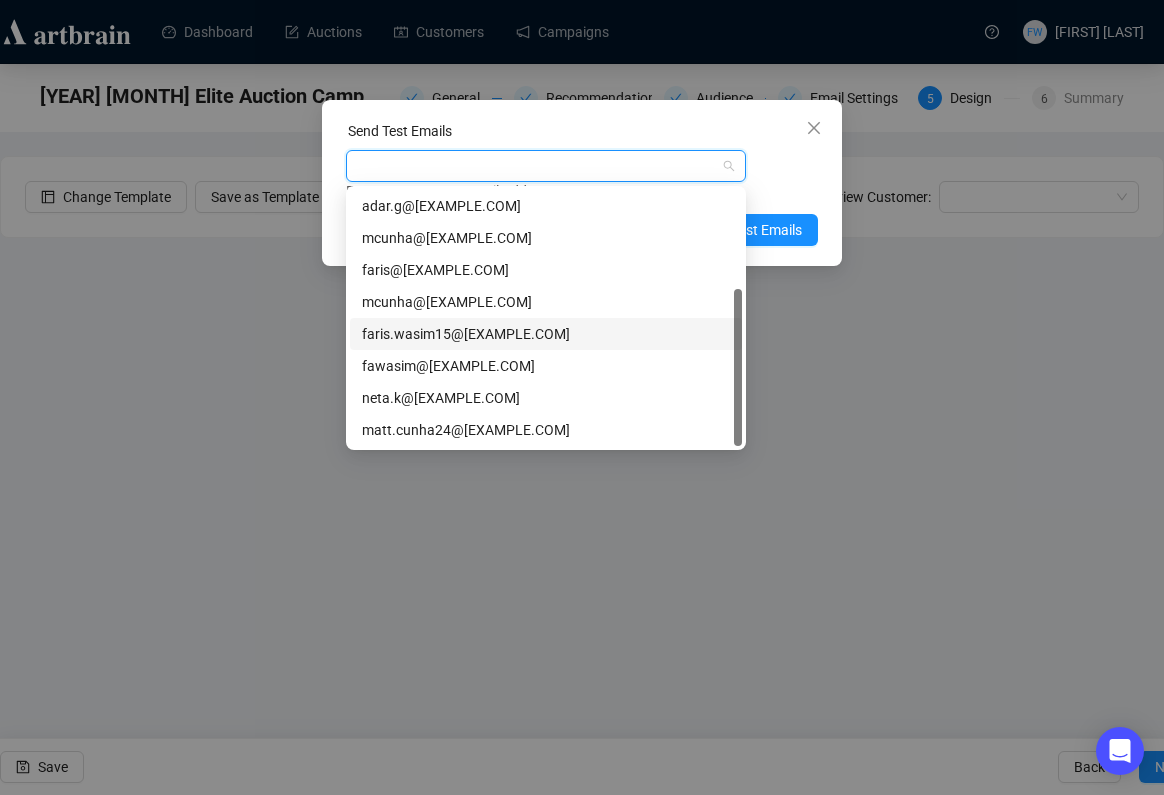 click on "faris.wasim15@[EXAMPLE.COM]" at bounding box center (546, 334) 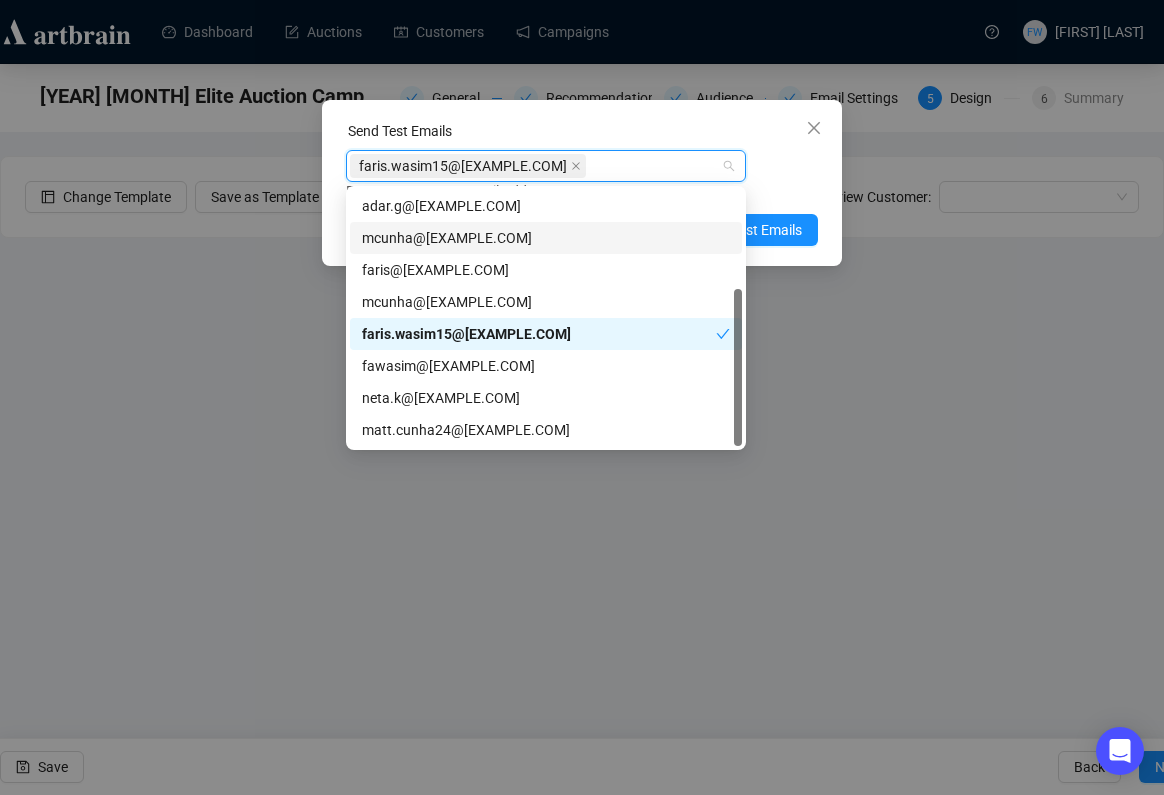 click on "Enter up to 20 Test Email Addresses" at bounding box center [582, 191] 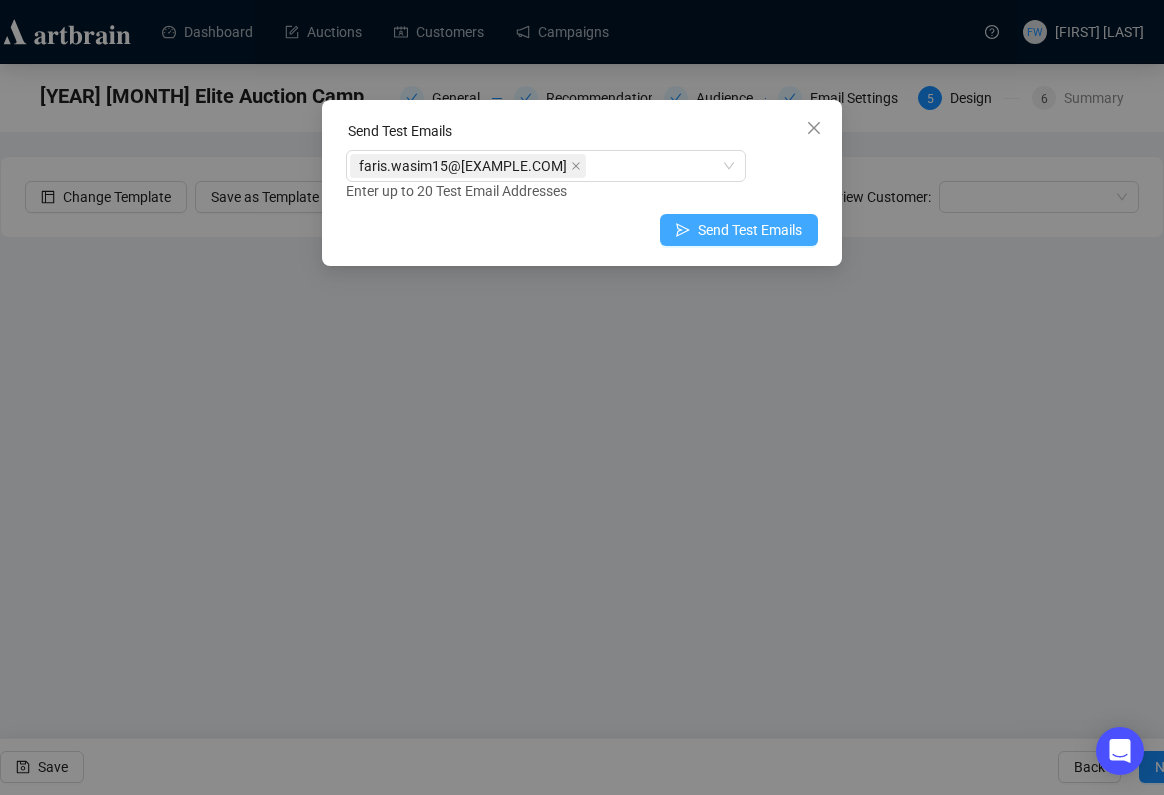 click on "Send Test Emails" at bounding box center (750, 230) 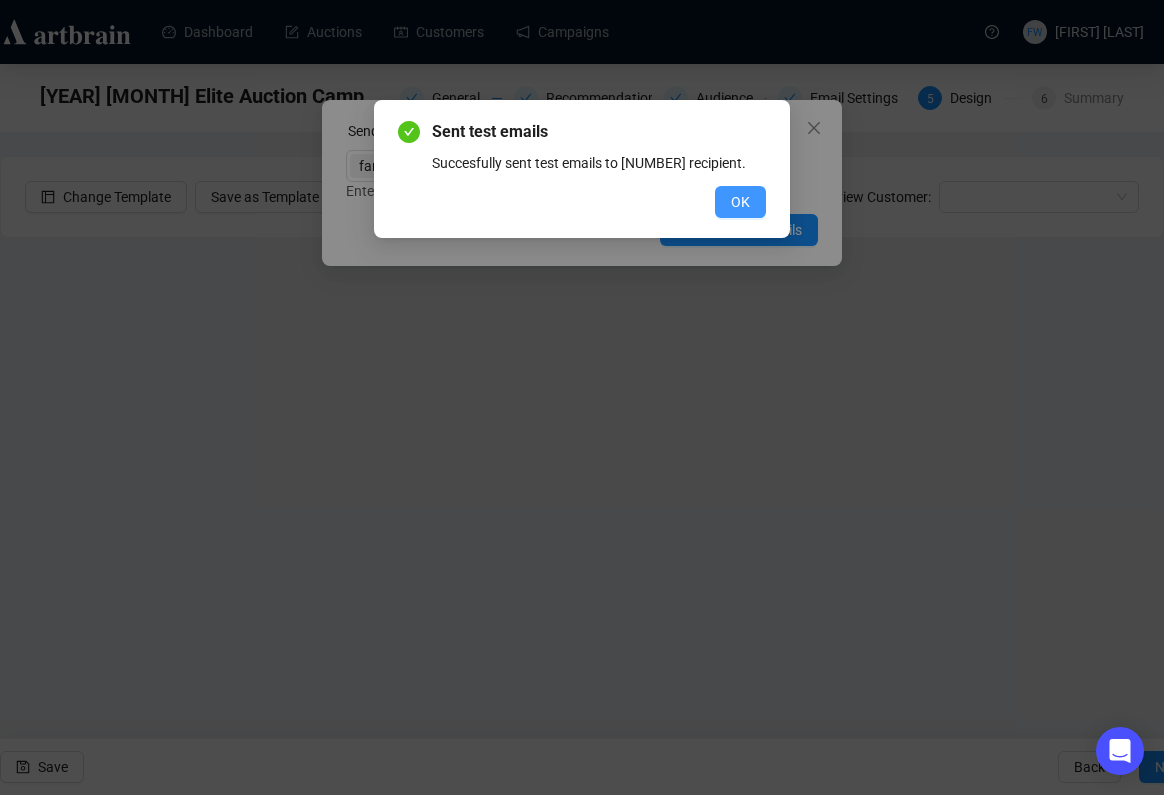 click on "OK" at bounding box center [740, 202] 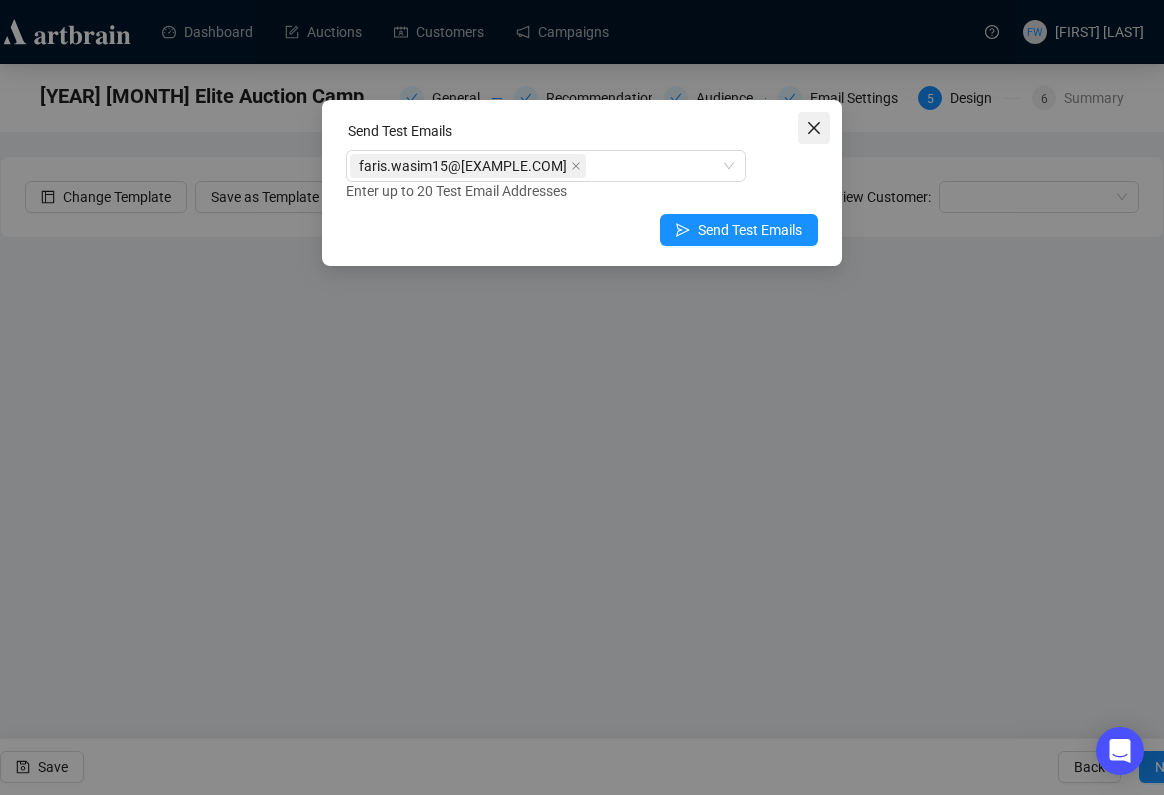 click 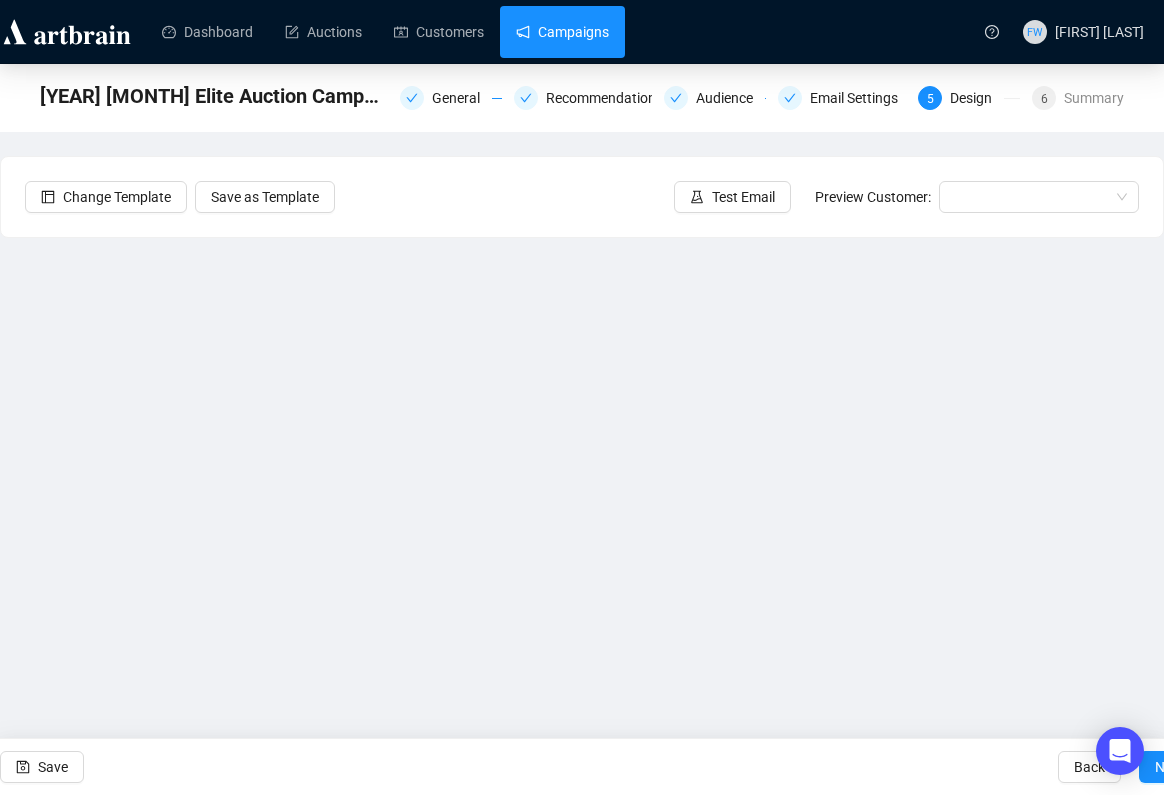 click on "Campaigns" at bounding box center [562, 32] 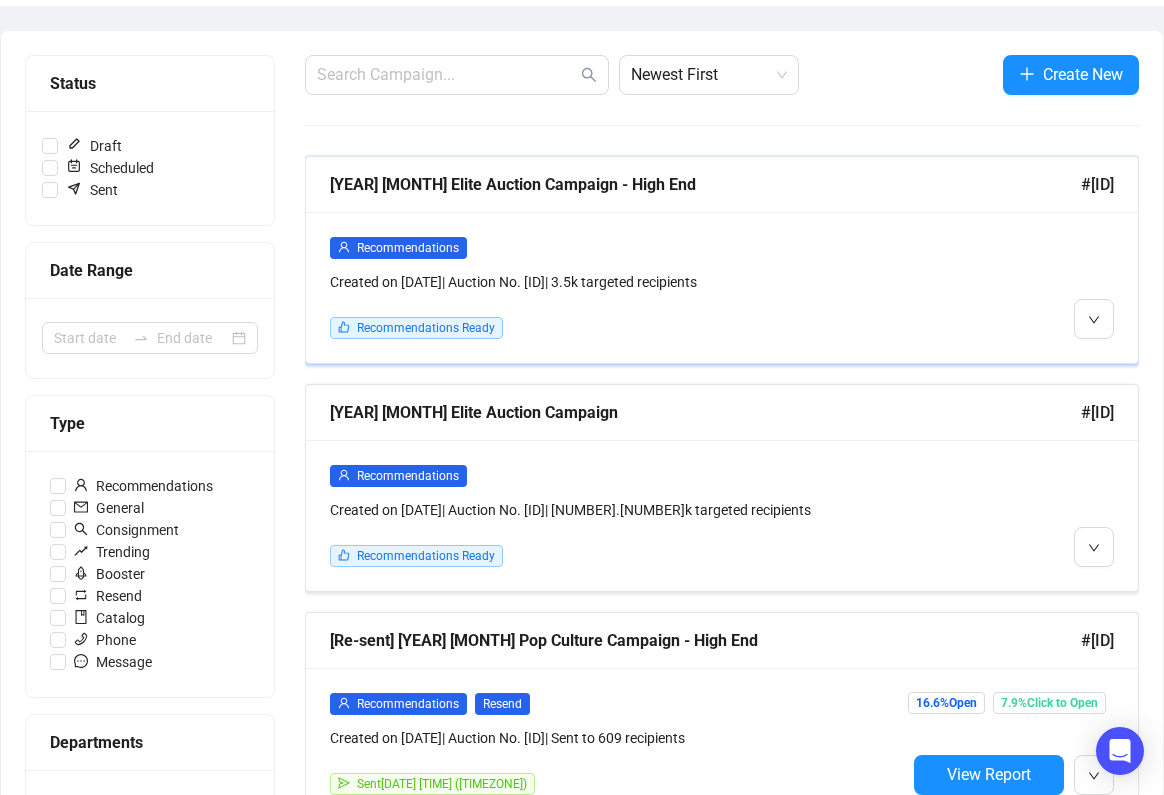 scroll, scrollTop: 210, scrollLeft: 0, axis: vertical 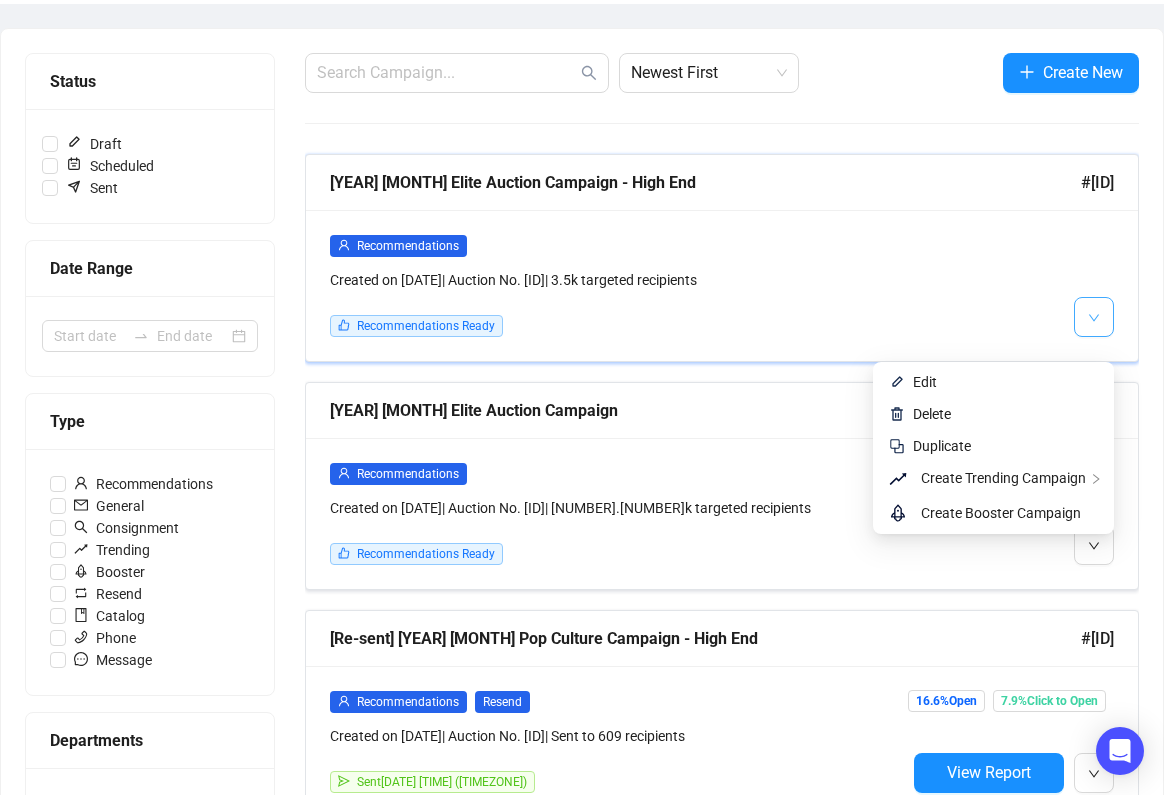 click at bounding box center [1094, 316] 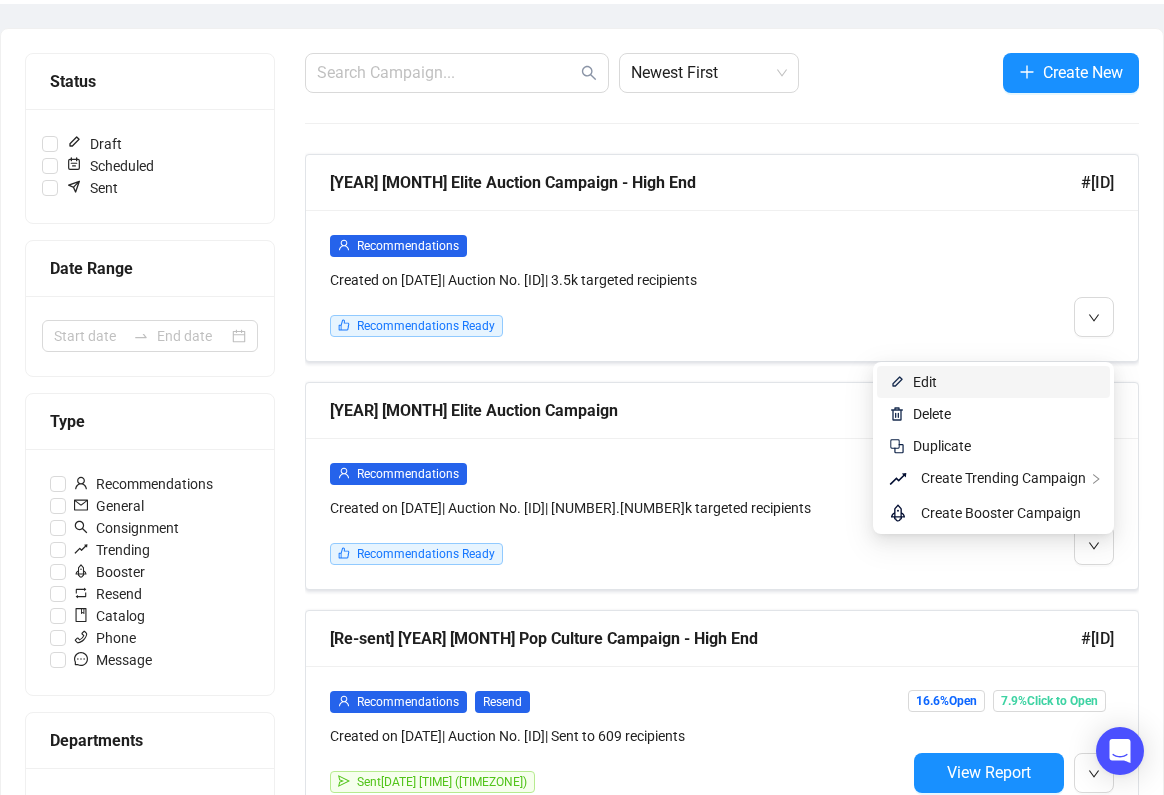 click on "Edit" at bounding box center (1005, 382) 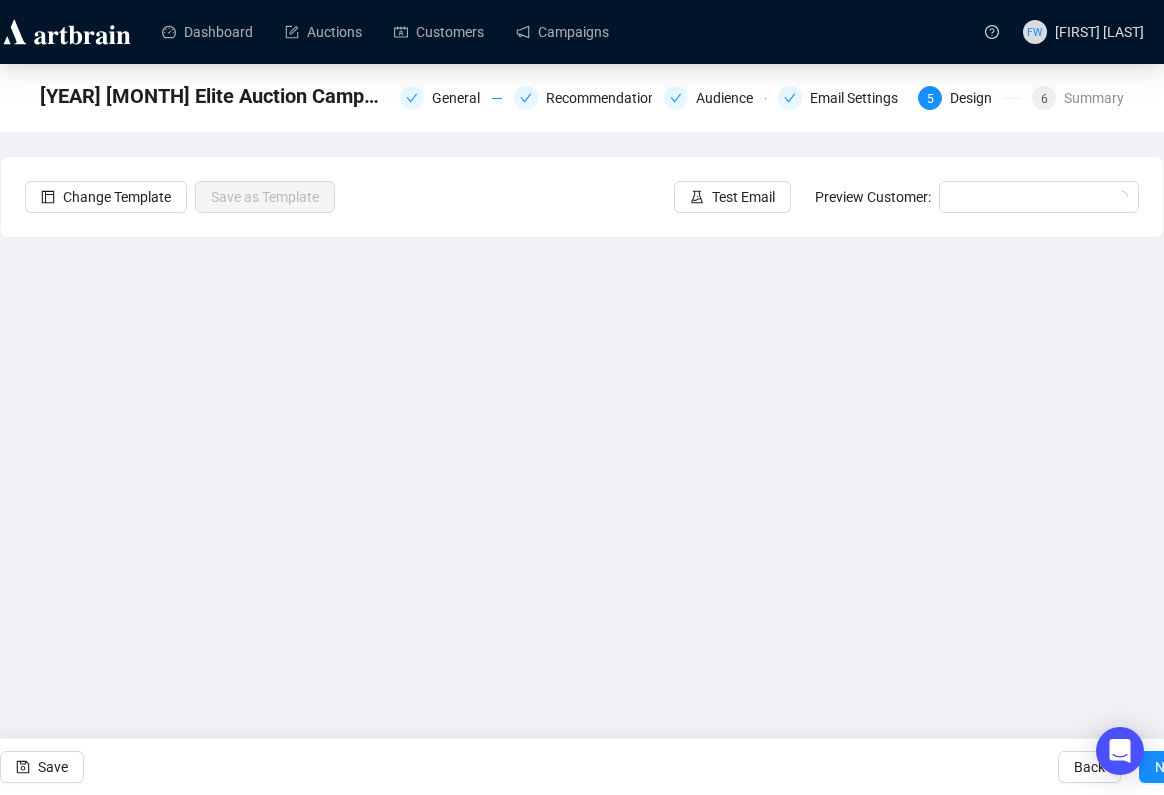 scroll, scrollTop: 0, scrollLeft: 0, axis: both 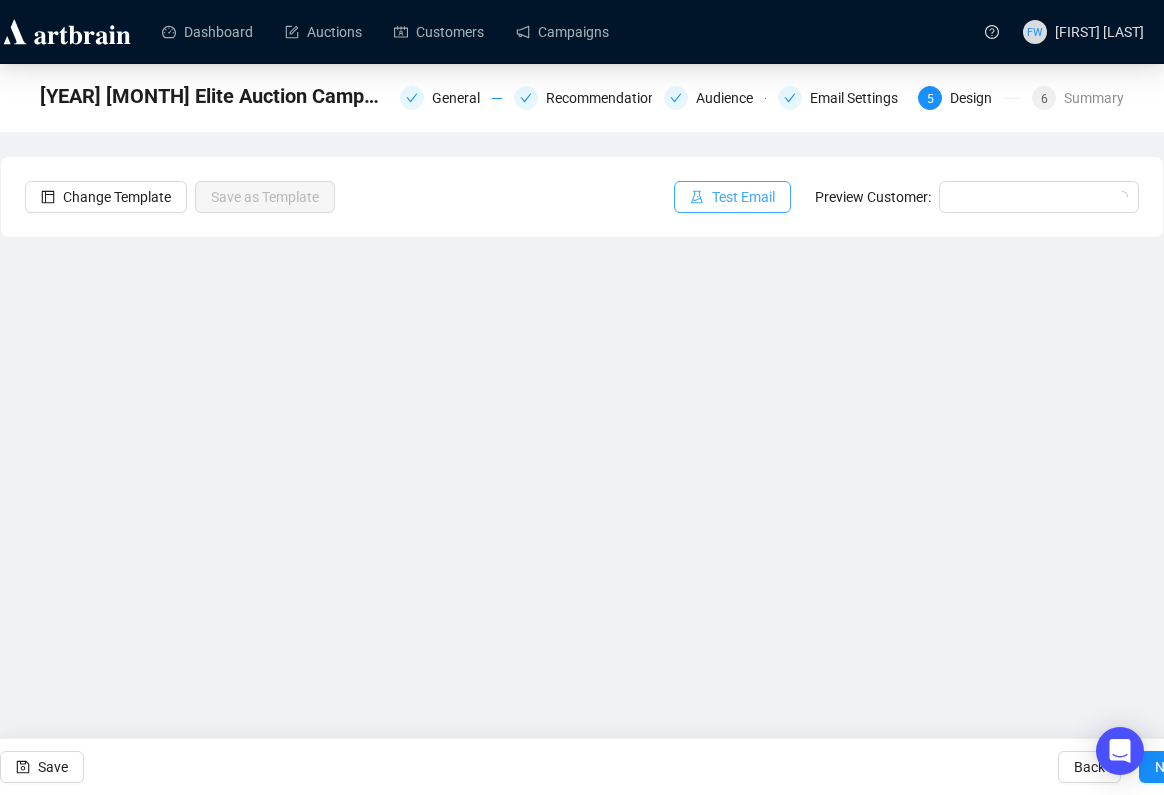 click on "Test Email" at bounding box center (732, 197) 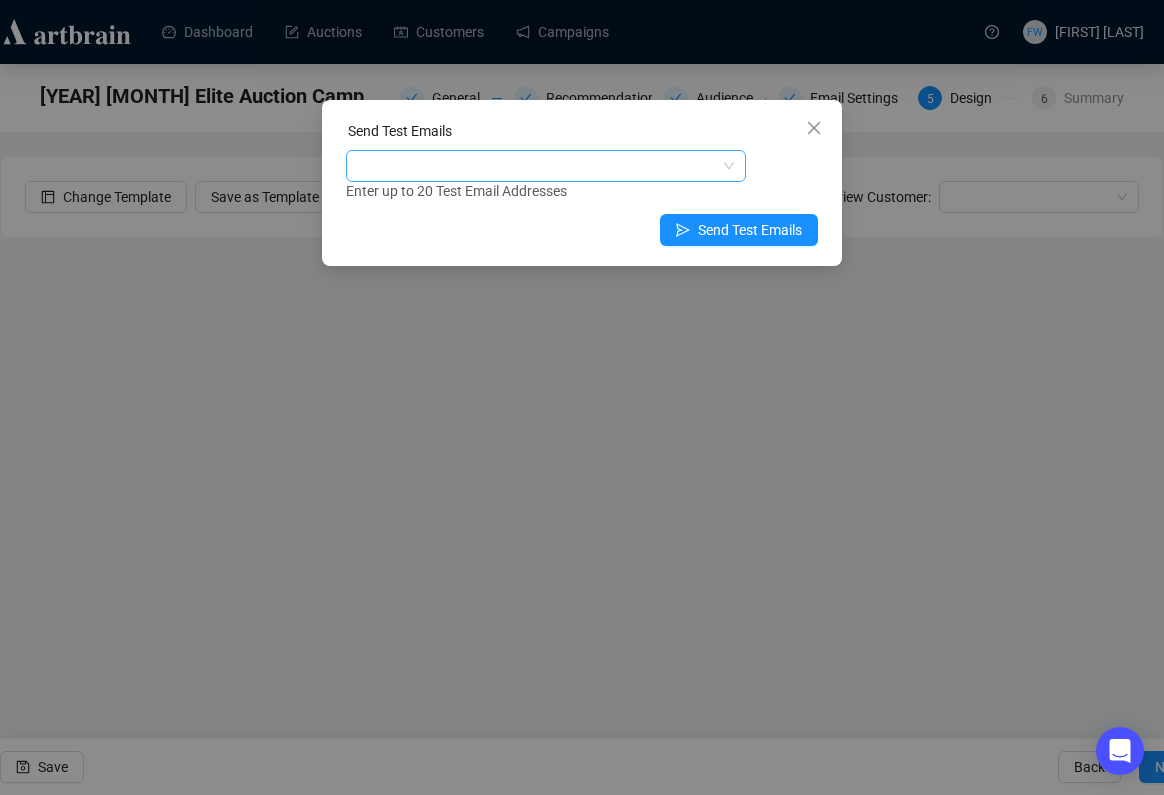 click at bounding box center [535, 166] 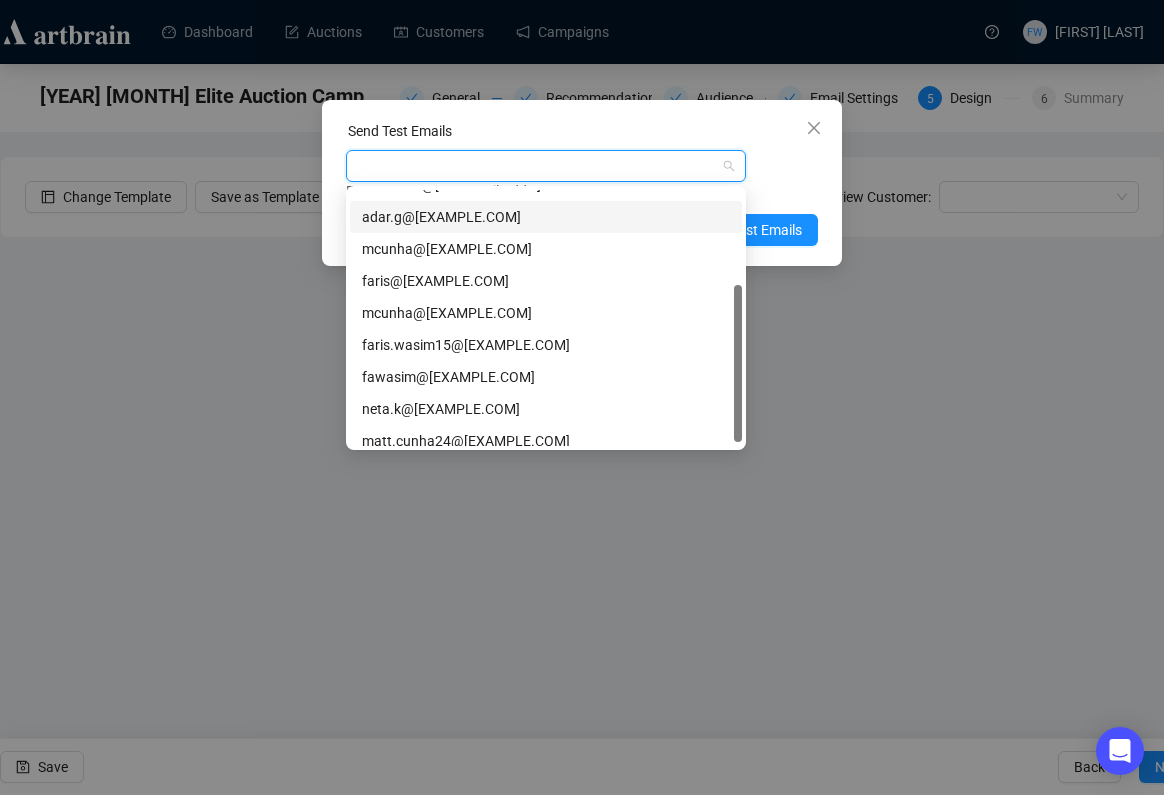 scroll, scrollTop: 154, scrollLeft: 0, axis: vertical 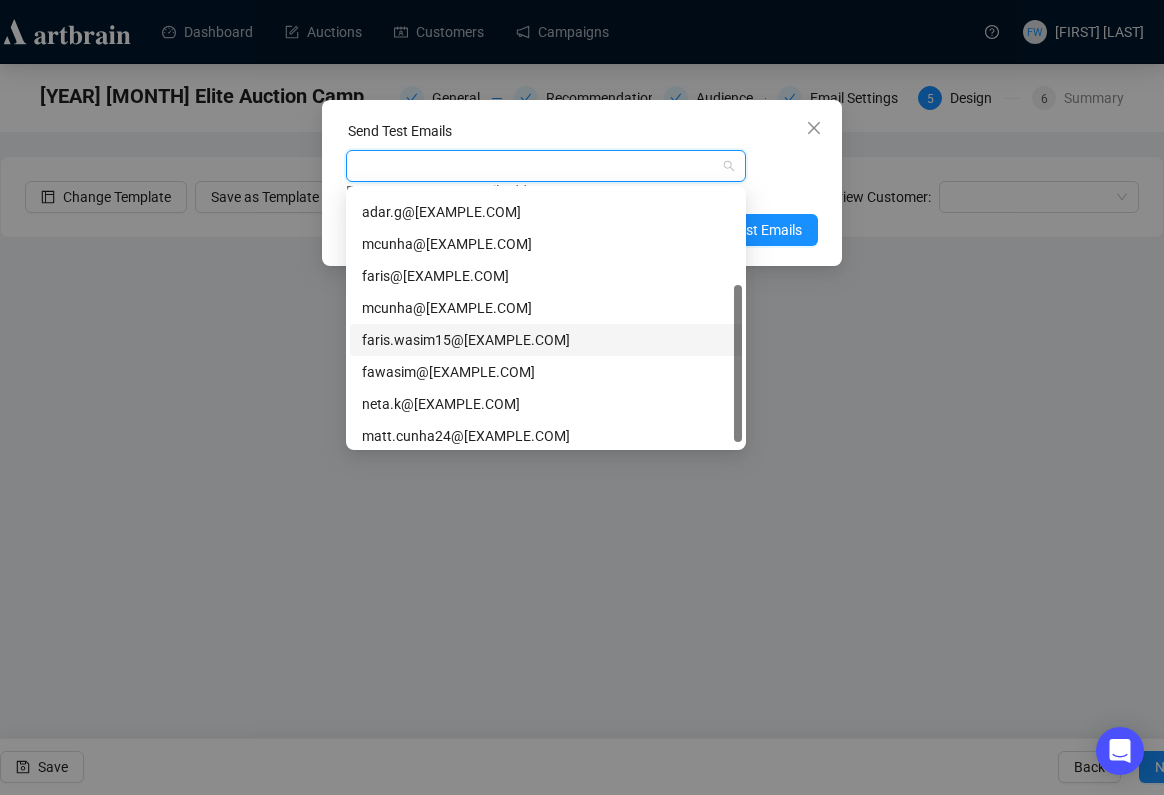 click on "faris.wasim15@[EXAMPLE.COM]" at bounding box center (546, 340) 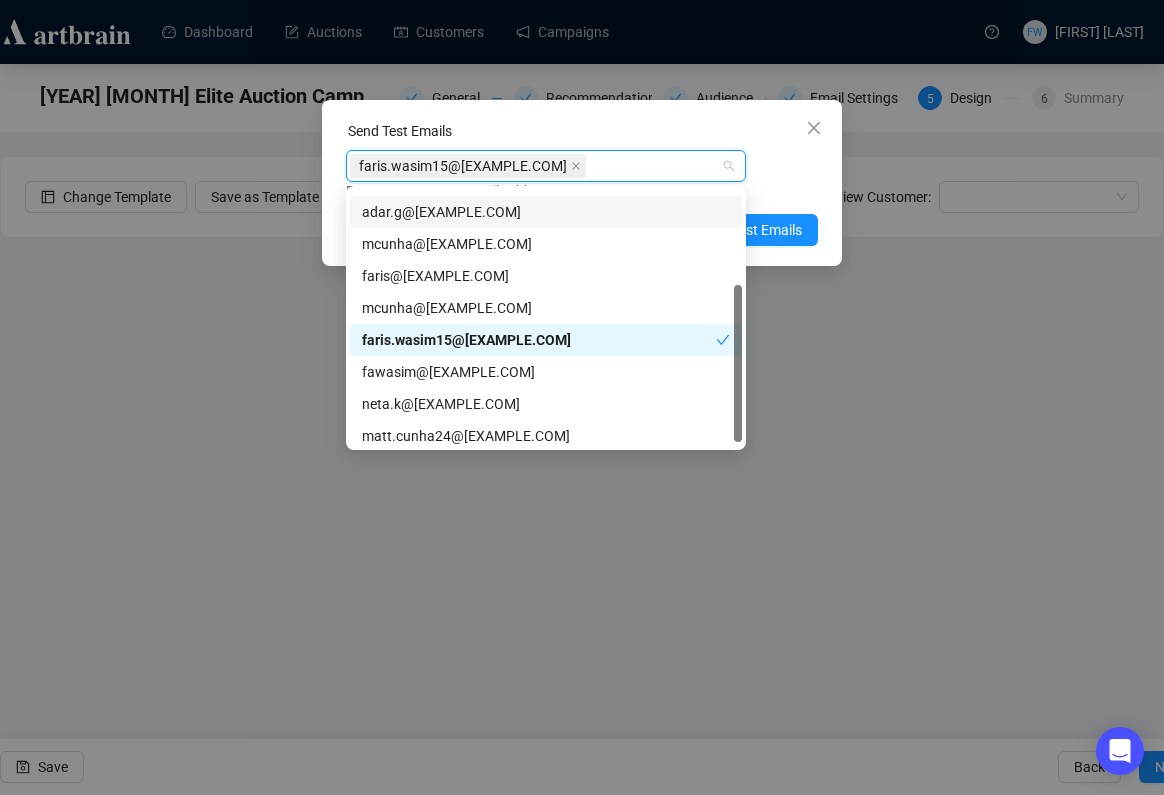 click on "faris.wasim15@[EXAMPLE.COM]  Enter up to 20 Test Email Addresses" at bounding box center (582, 176) 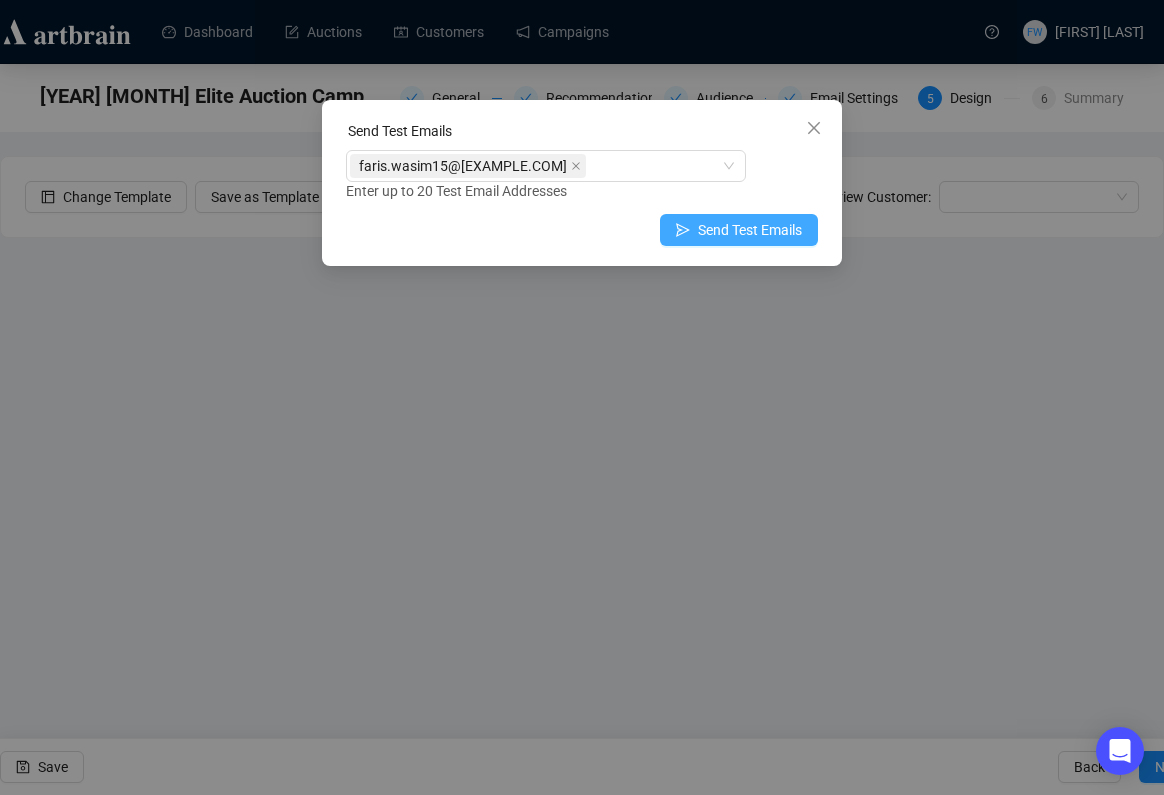 click on "Send Test Emails" at bounding box center [750, 230] 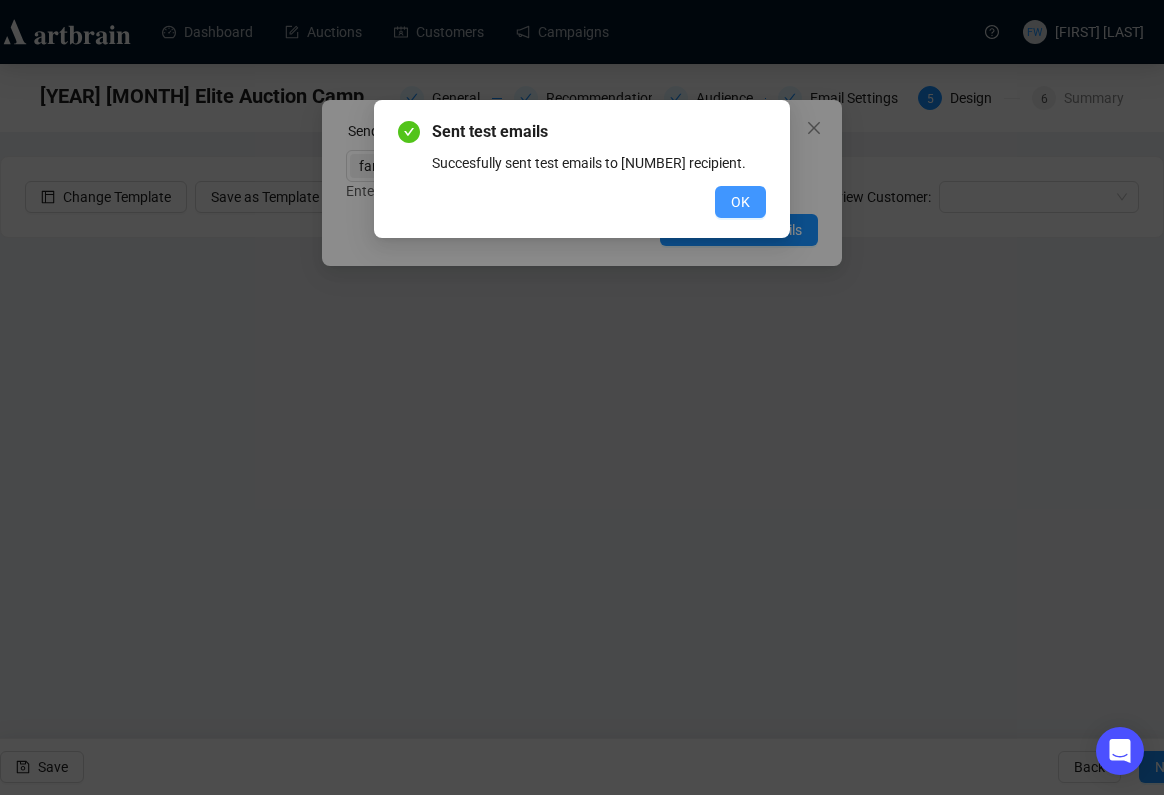 click on "OK" at bounding box center [740, 202] 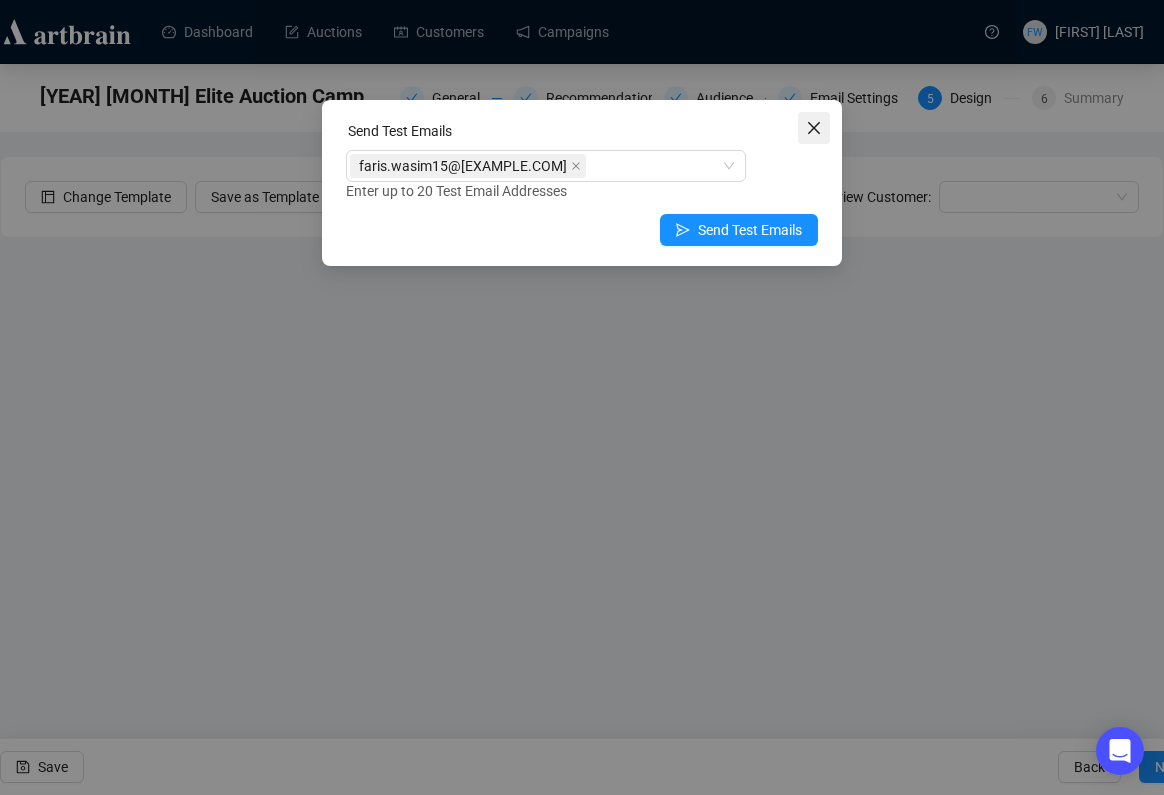 click 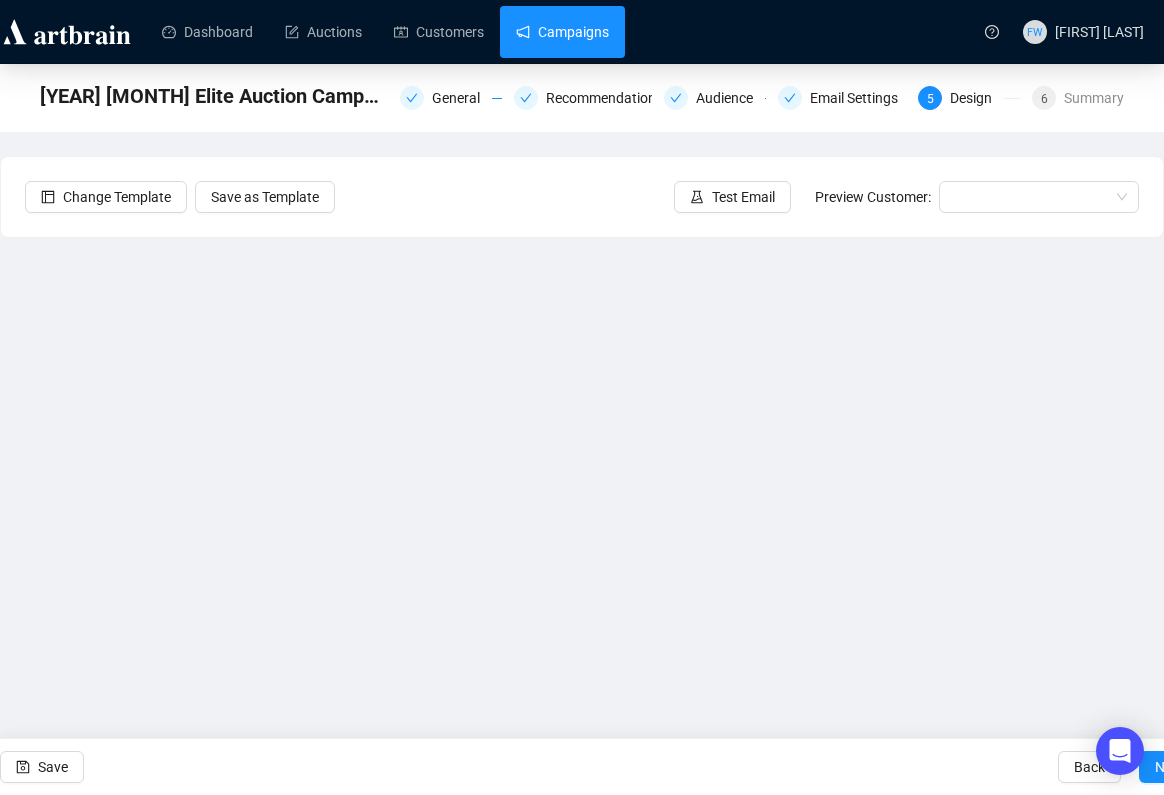 click on "Campaigns" at bounding box center (562, 32) 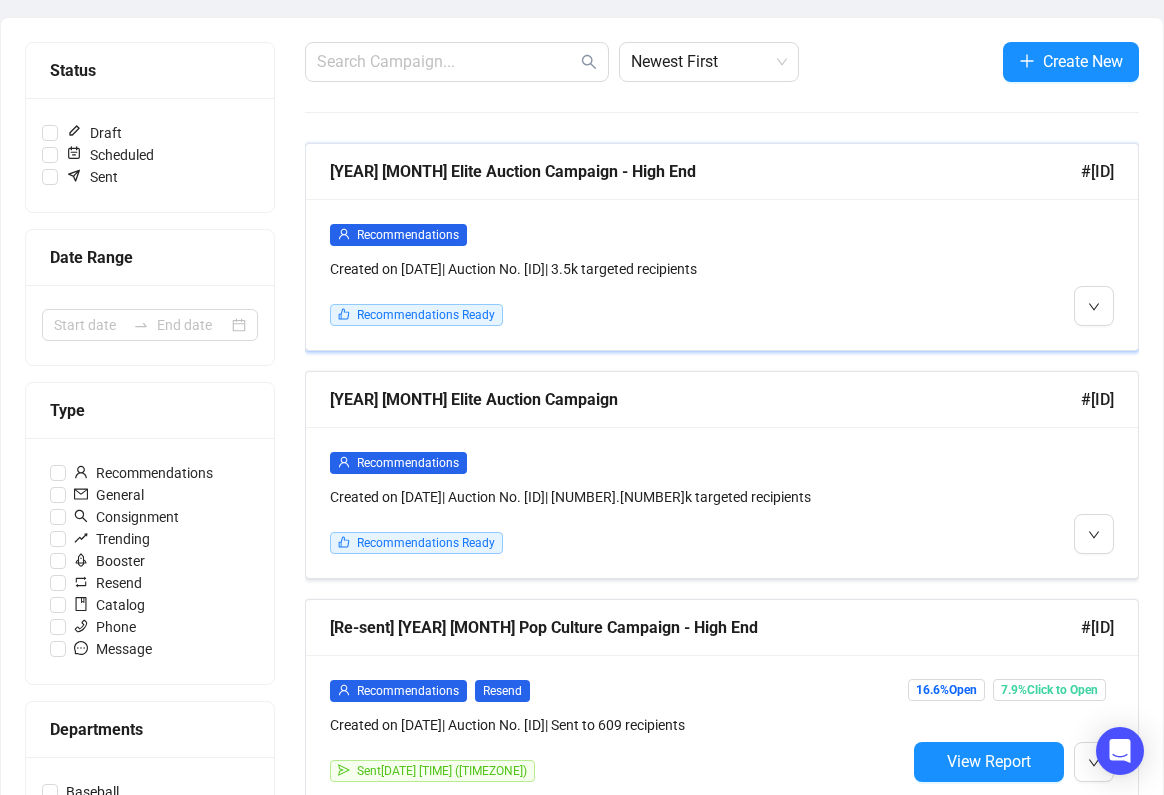scroll, scrollTop: 229, scrollLeft: 0, axis: vertical 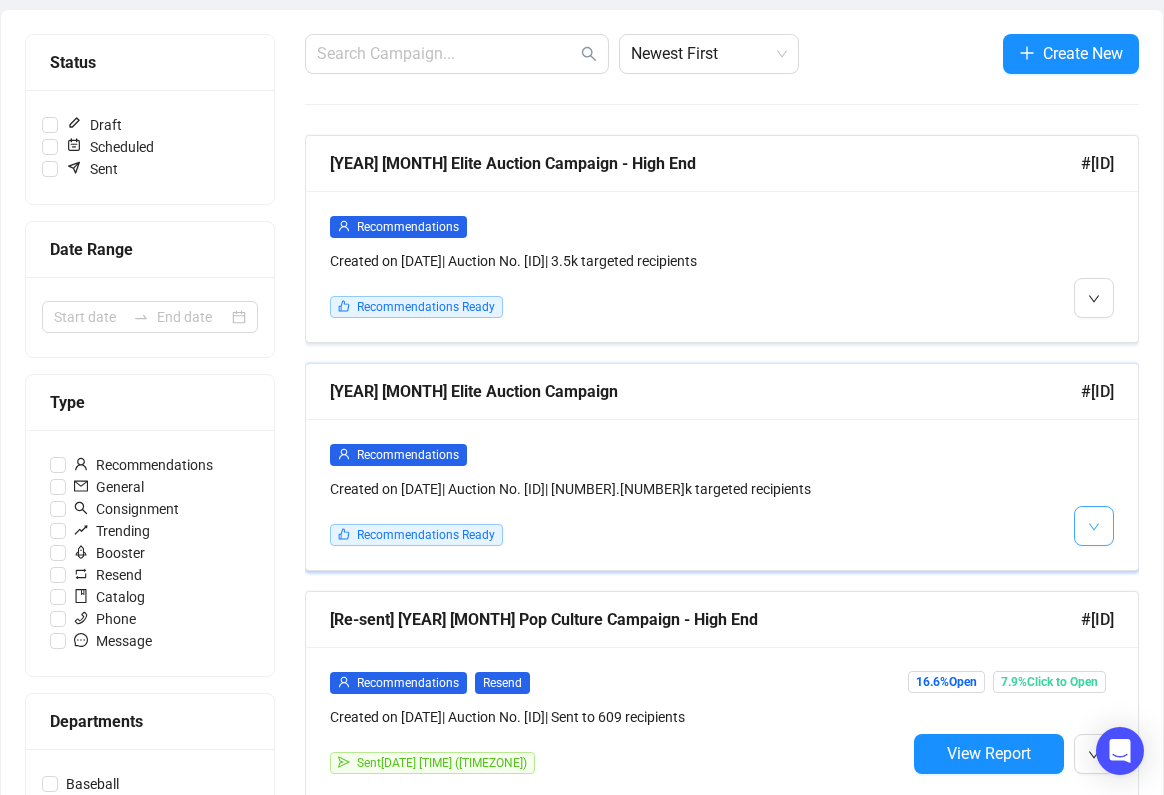 click at bounding box center [1094, 525] 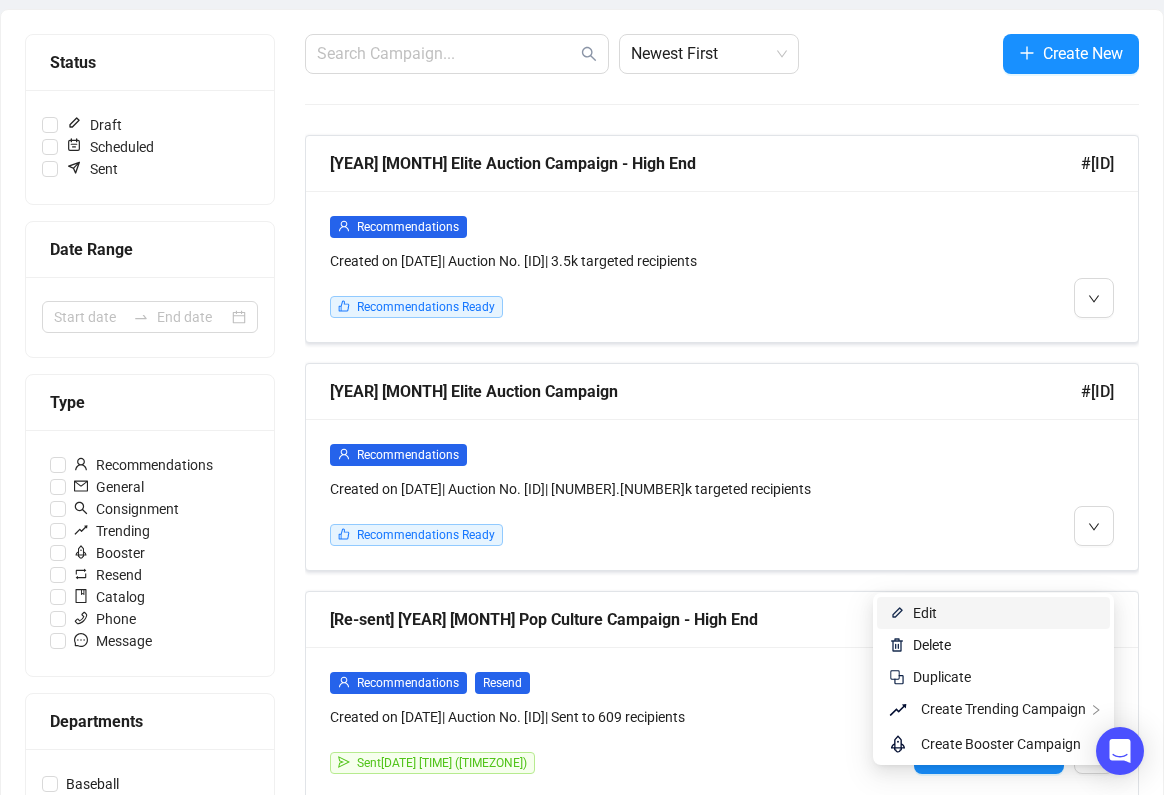 click on "Edit" at bounding box center [1005, 613] 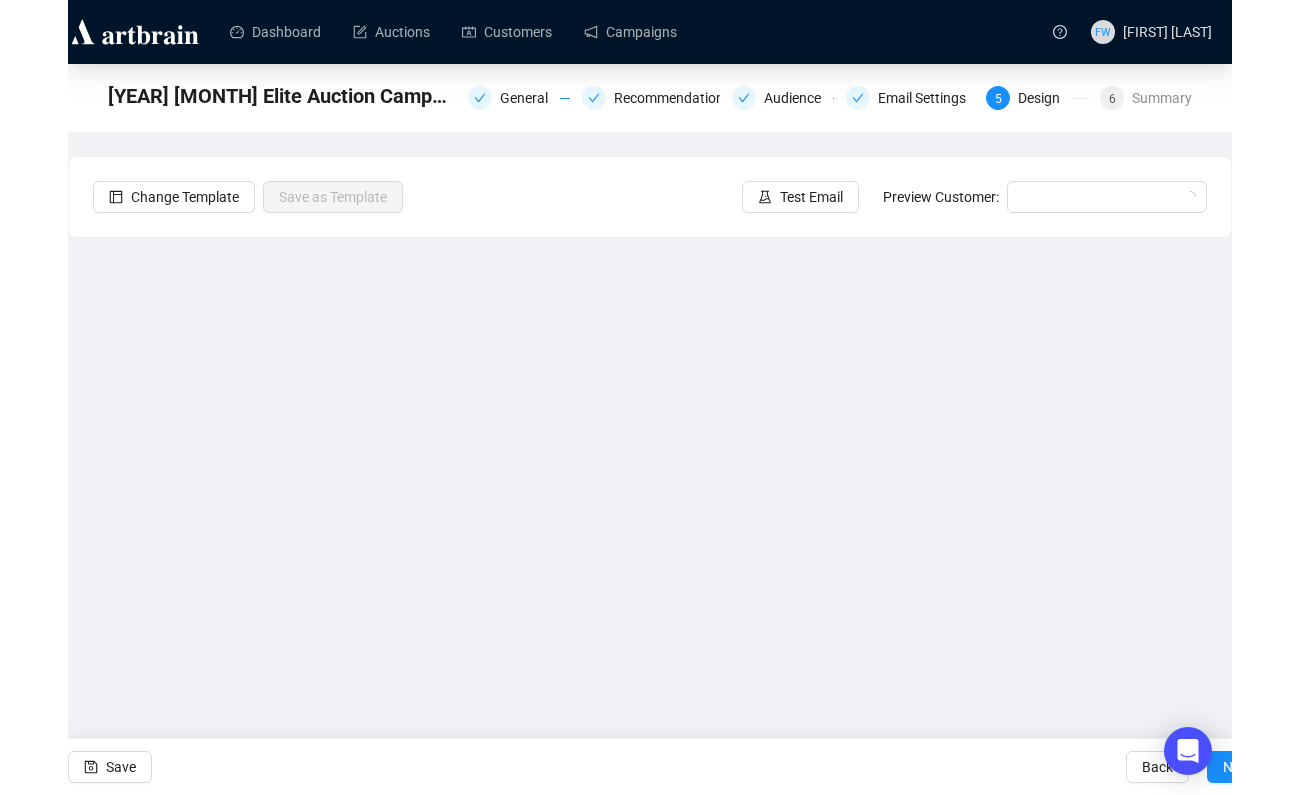 scroll, scrollTop: 0, scrollLeft: 0, axis: both 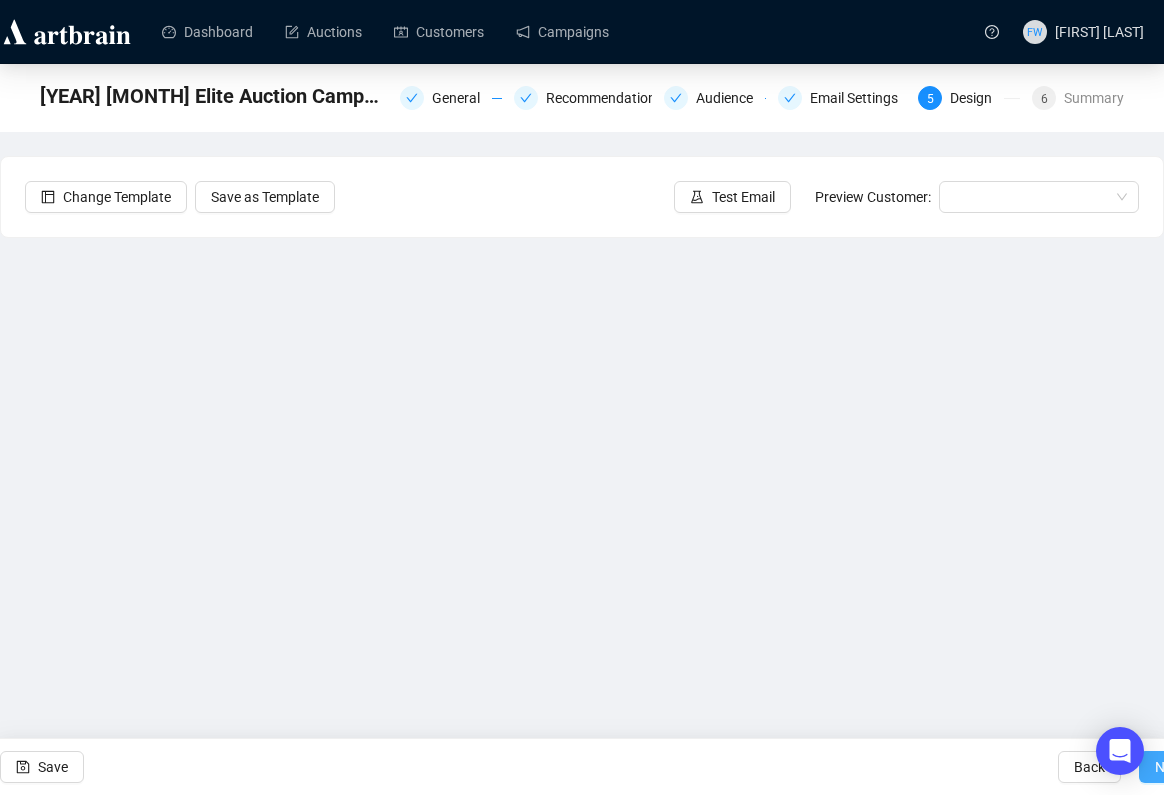 click on "Next" at bounding box center (1169, 767) 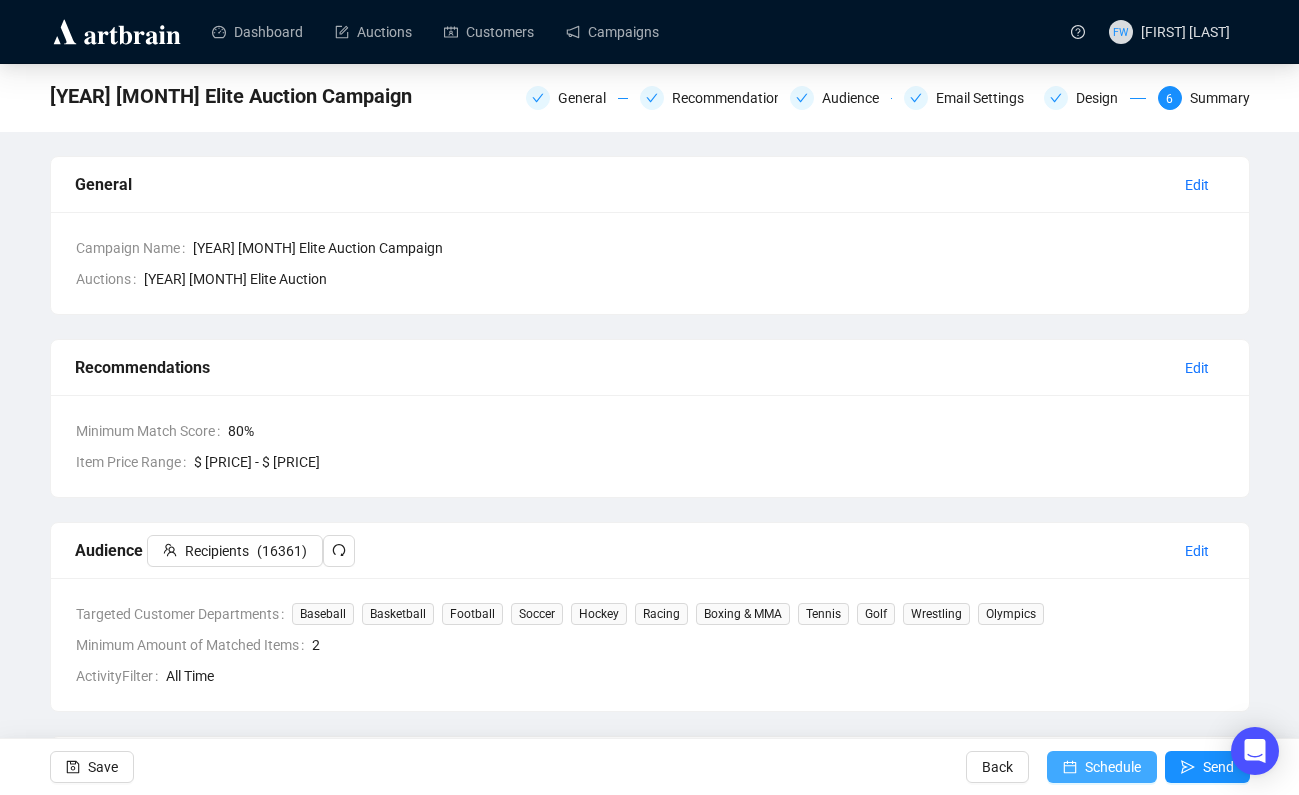 click on "Schedule" at bounding box center [1113, 767] 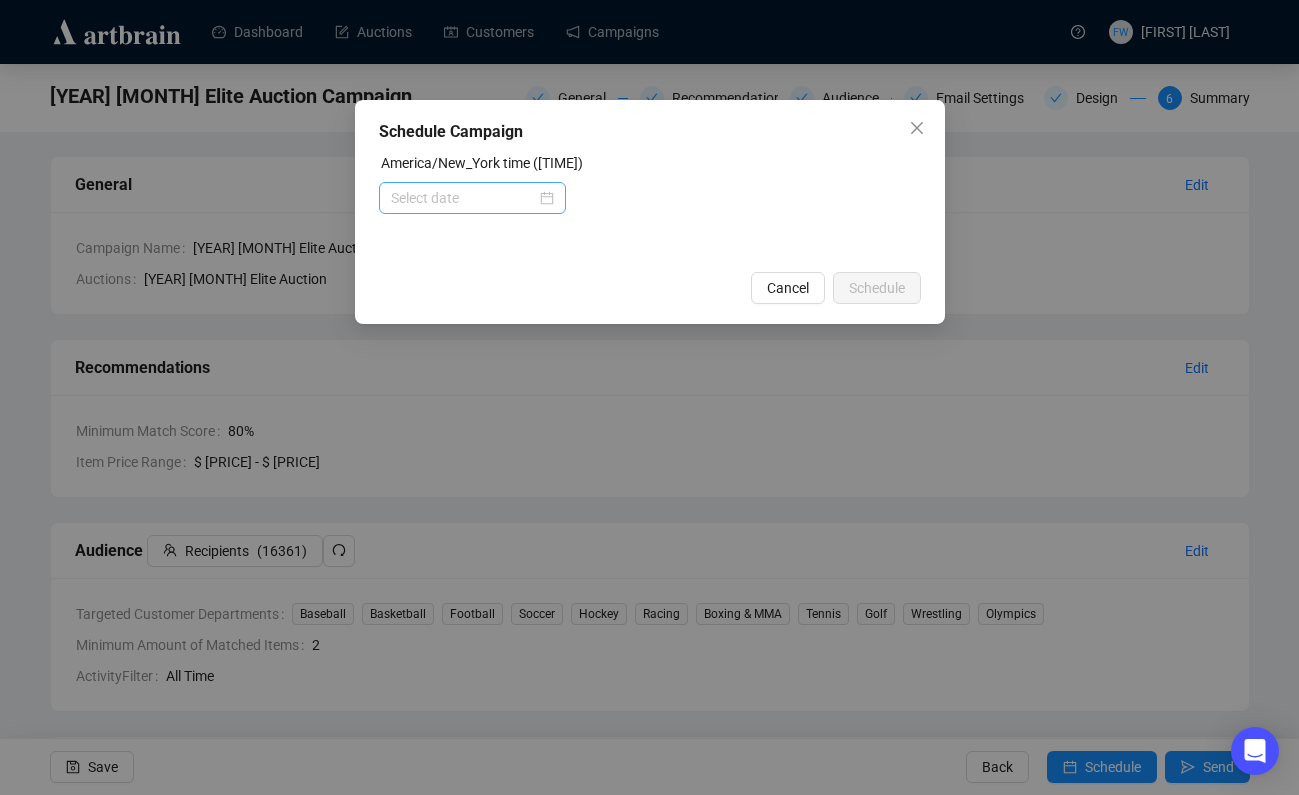 click at bounding box center (472, 198) 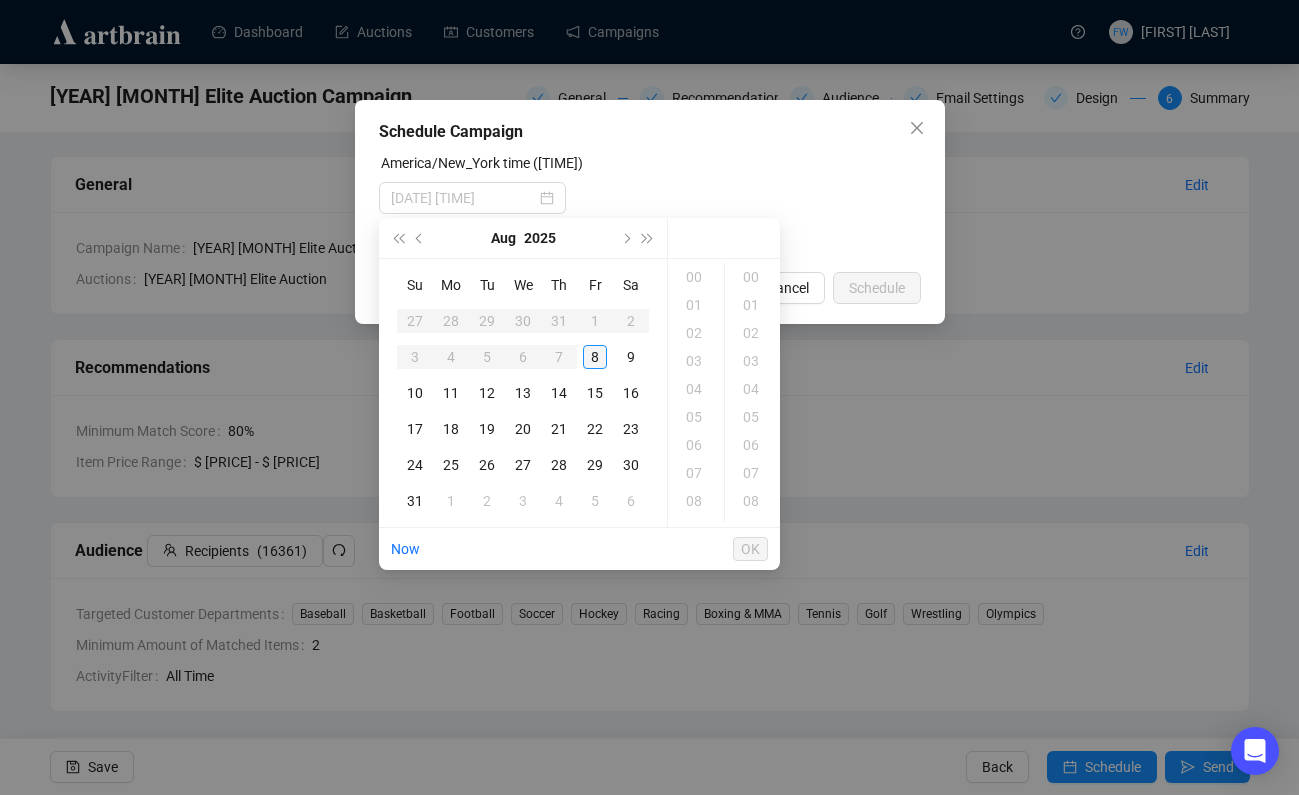click on "8" at bounding box center [595, 357] 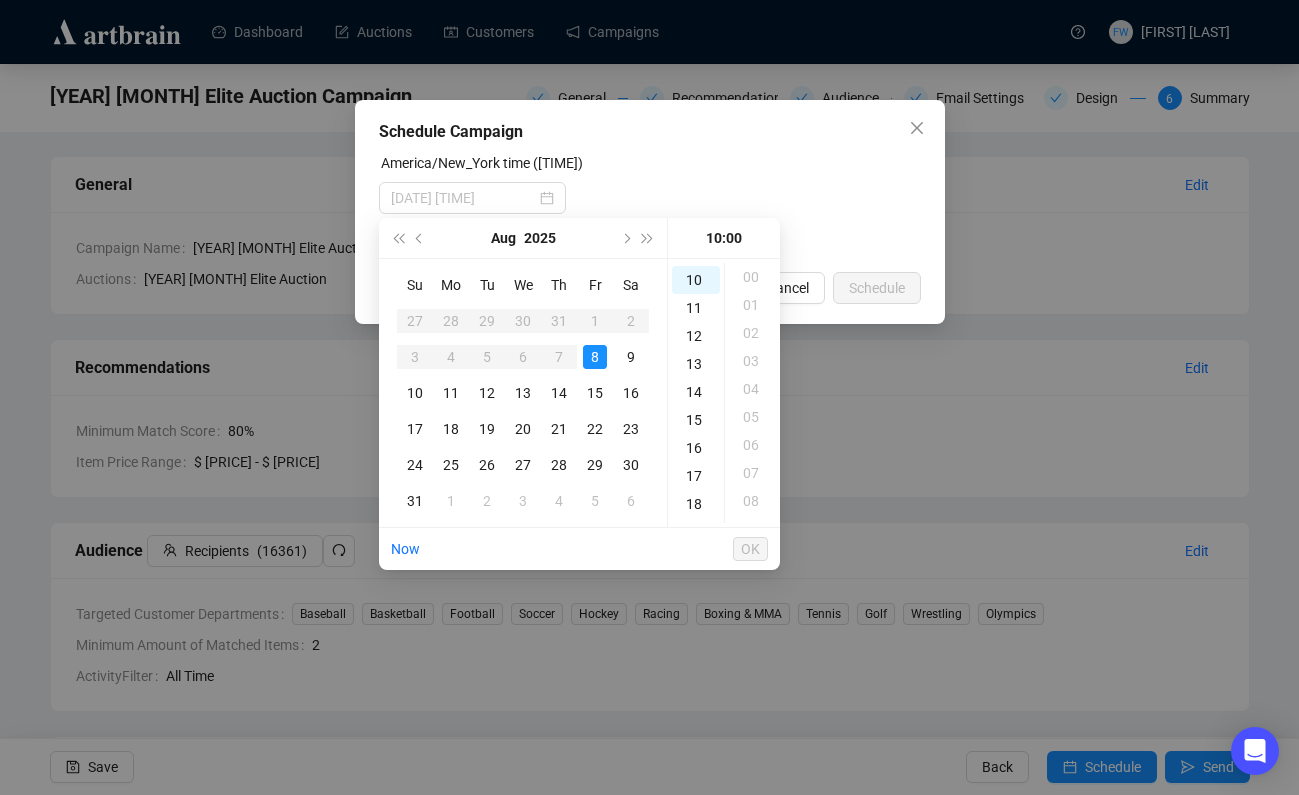 scroll, scrollTop: 280, scrollLeft: 0, axis: vertical 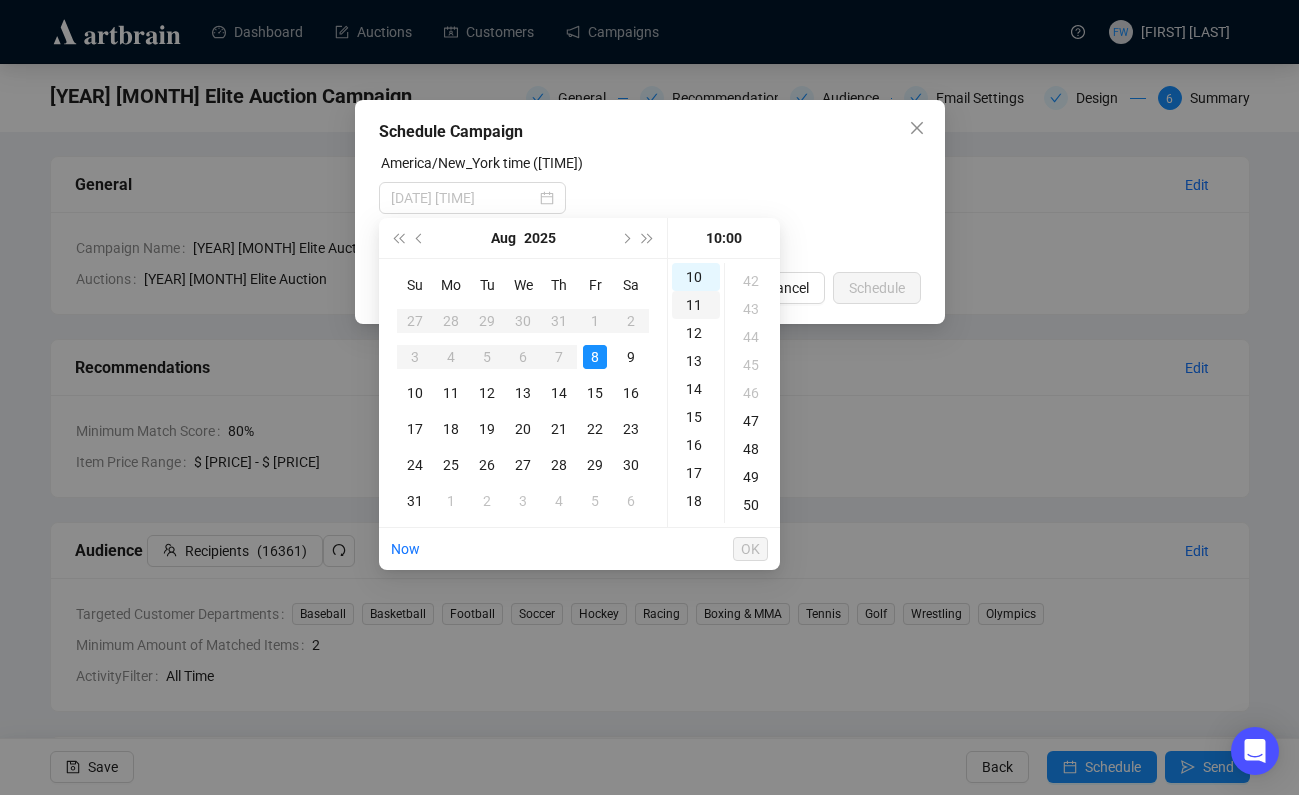 click on "11" at bounding box center (696, 305) 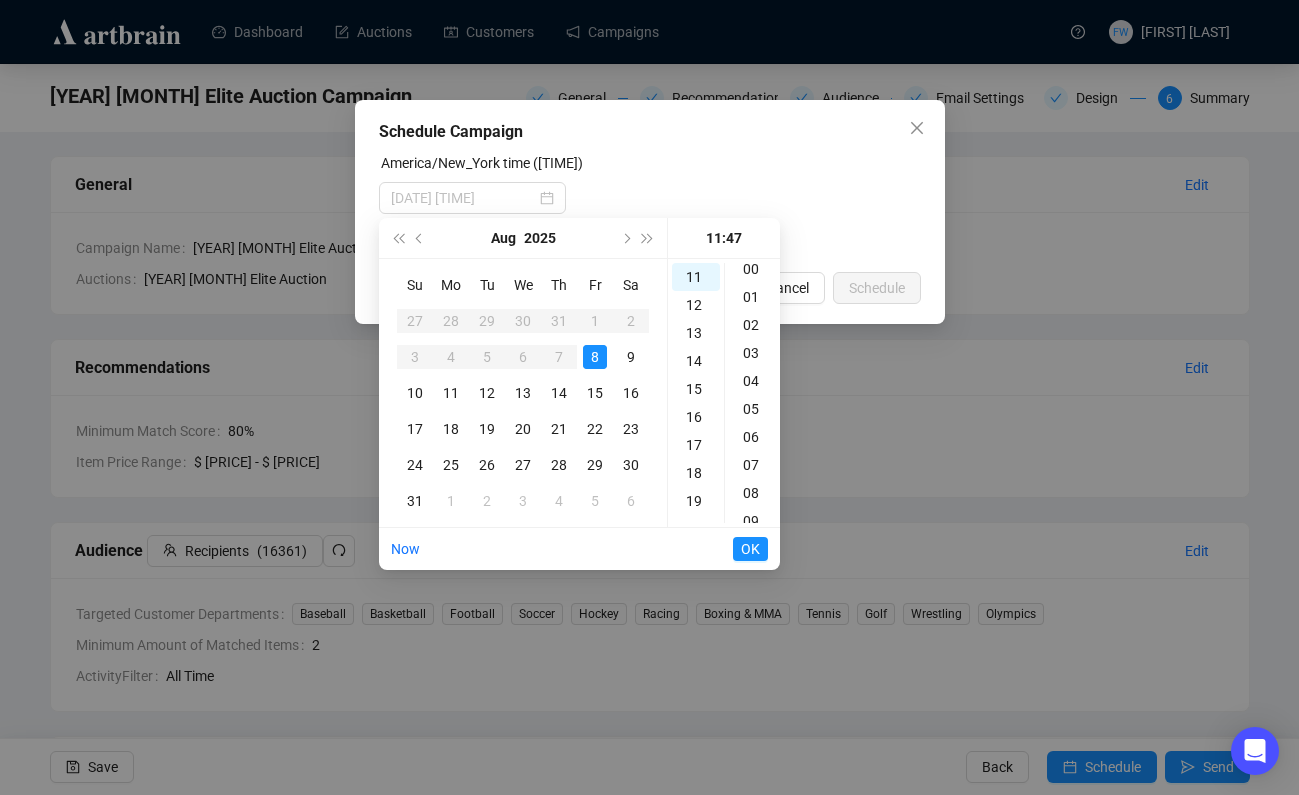 scroll, scrollTop: 0, scrollLeft: 0, axis: both 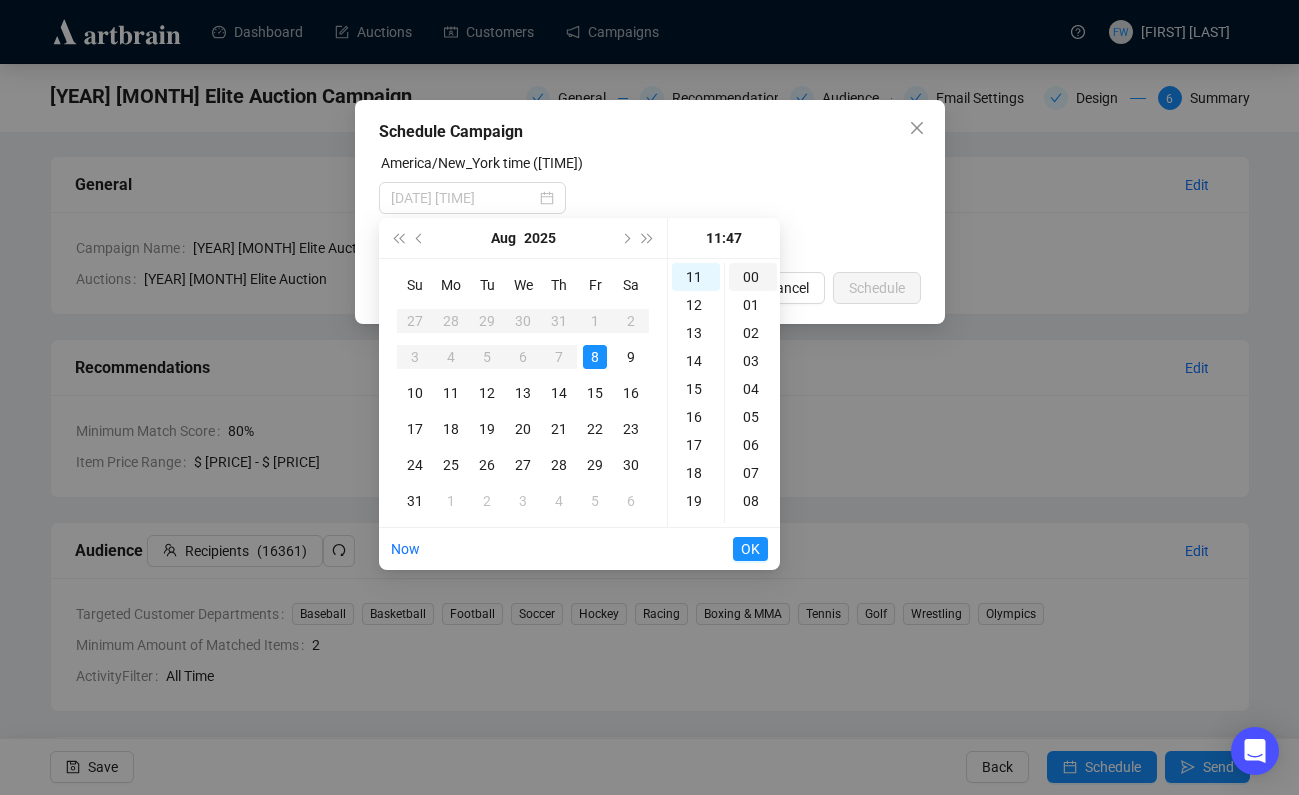 click on "00" at bounding box center [753, 277] 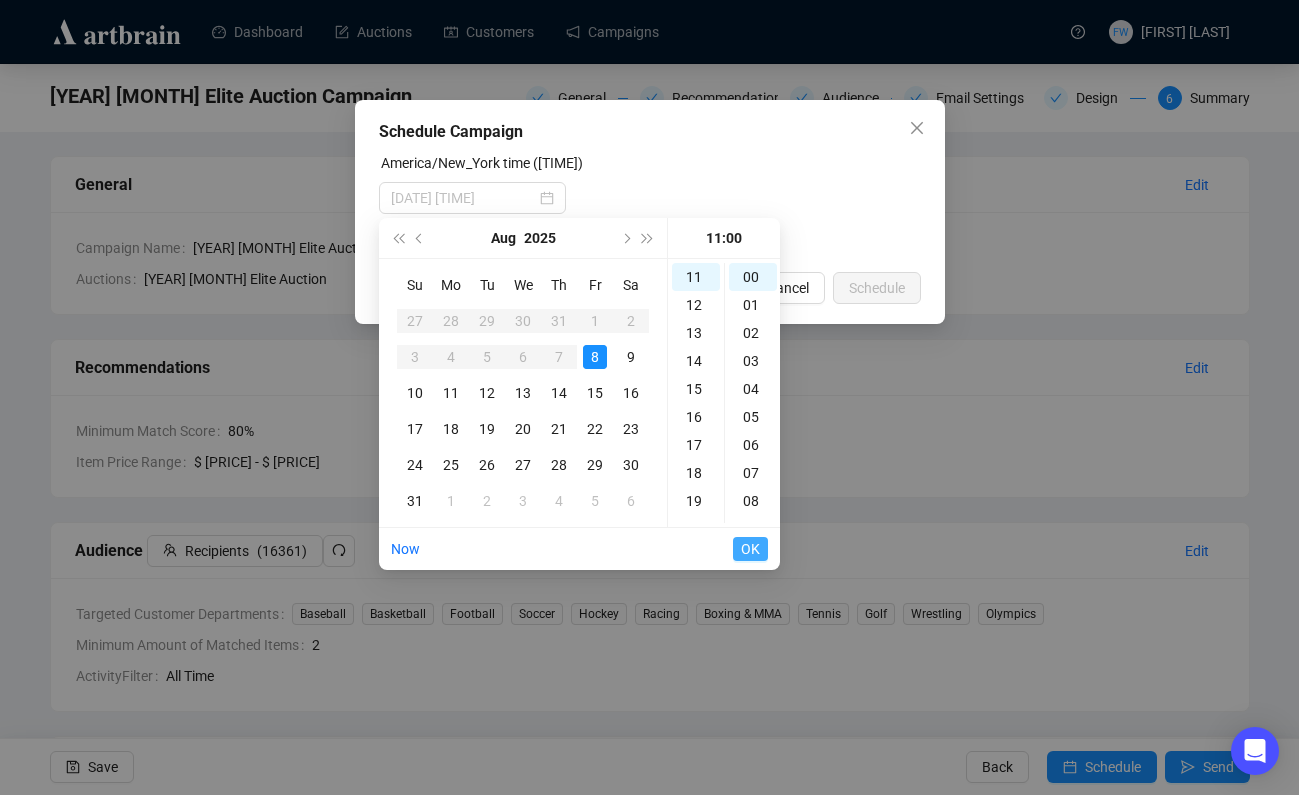 type on "[DATE] [TIME]" 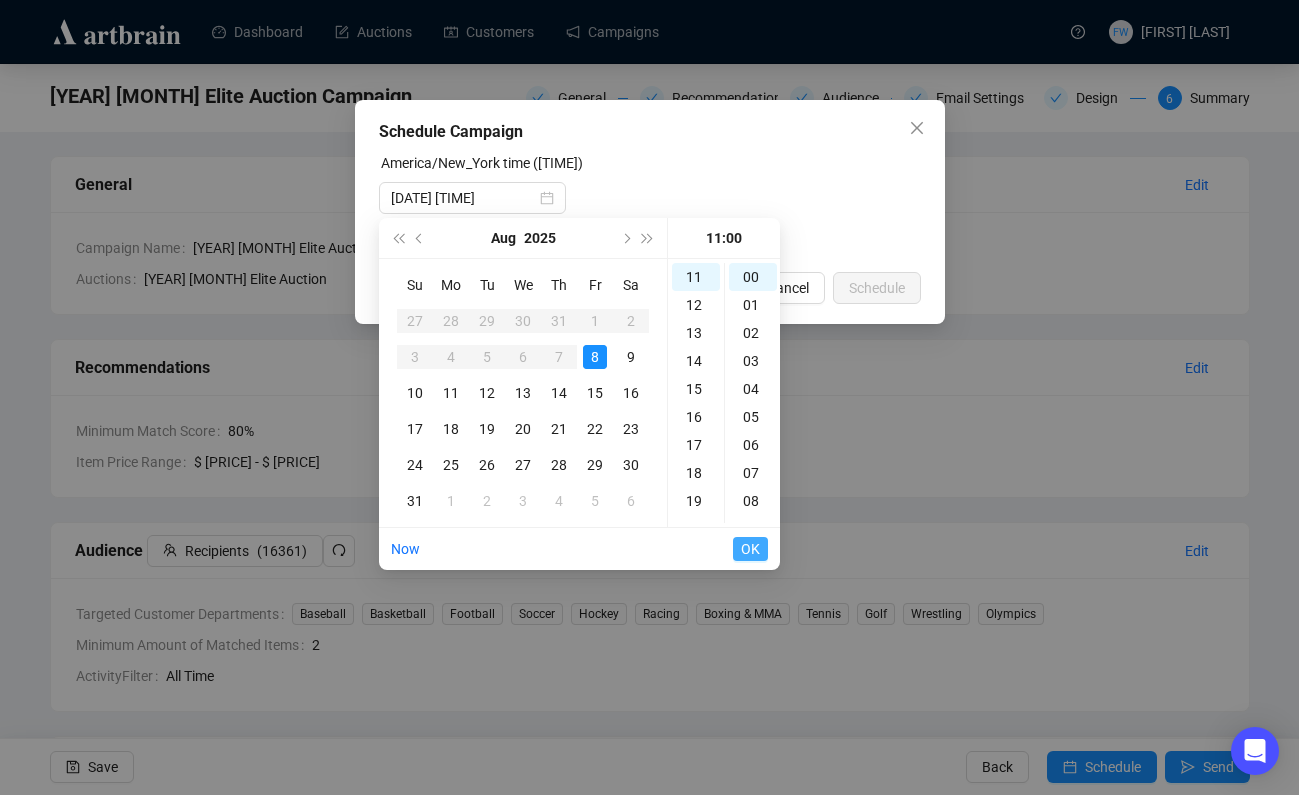 click on "OK" at bounding box center [750, 549] 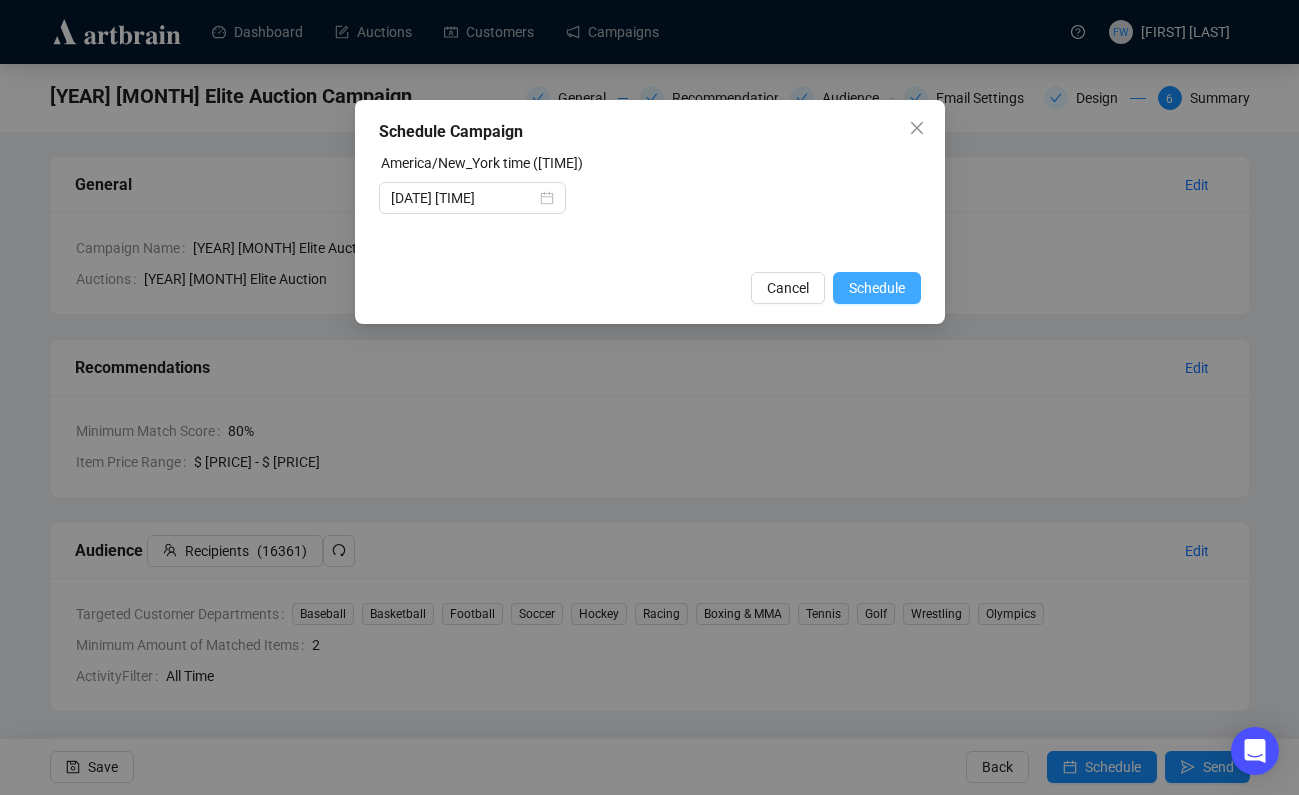 click on "Schedule" at bounding box center [877, 288] 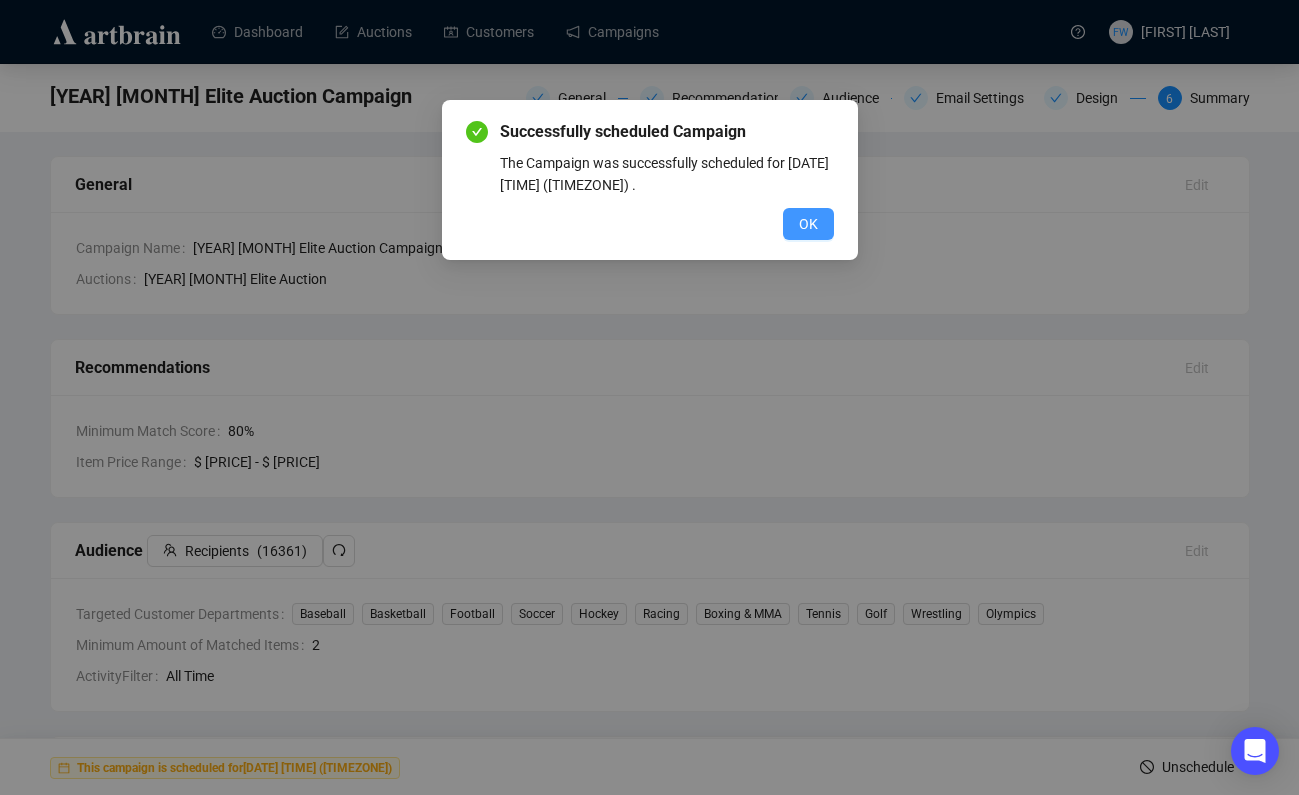 click on "OK" at bounding box center (808, 224) 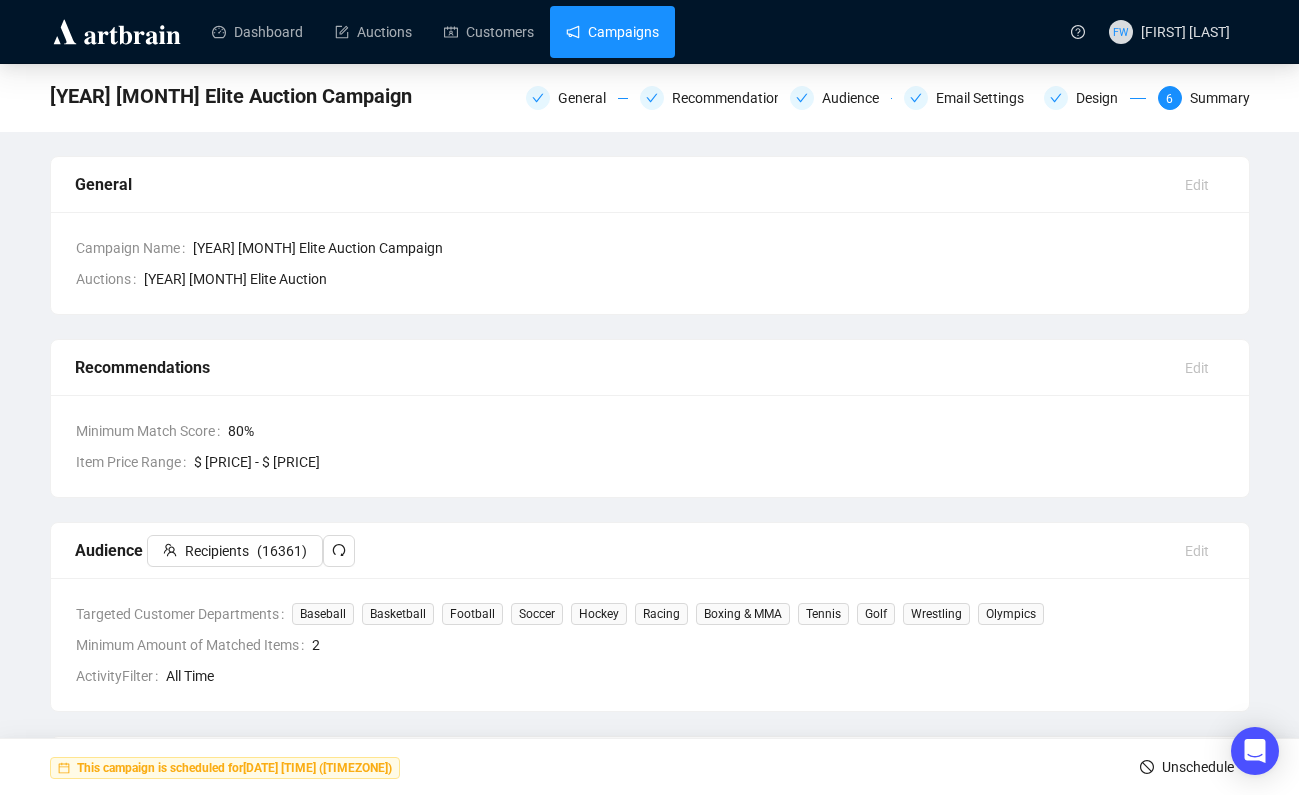 click on "Campaigns" at bounding box center (612, 32) 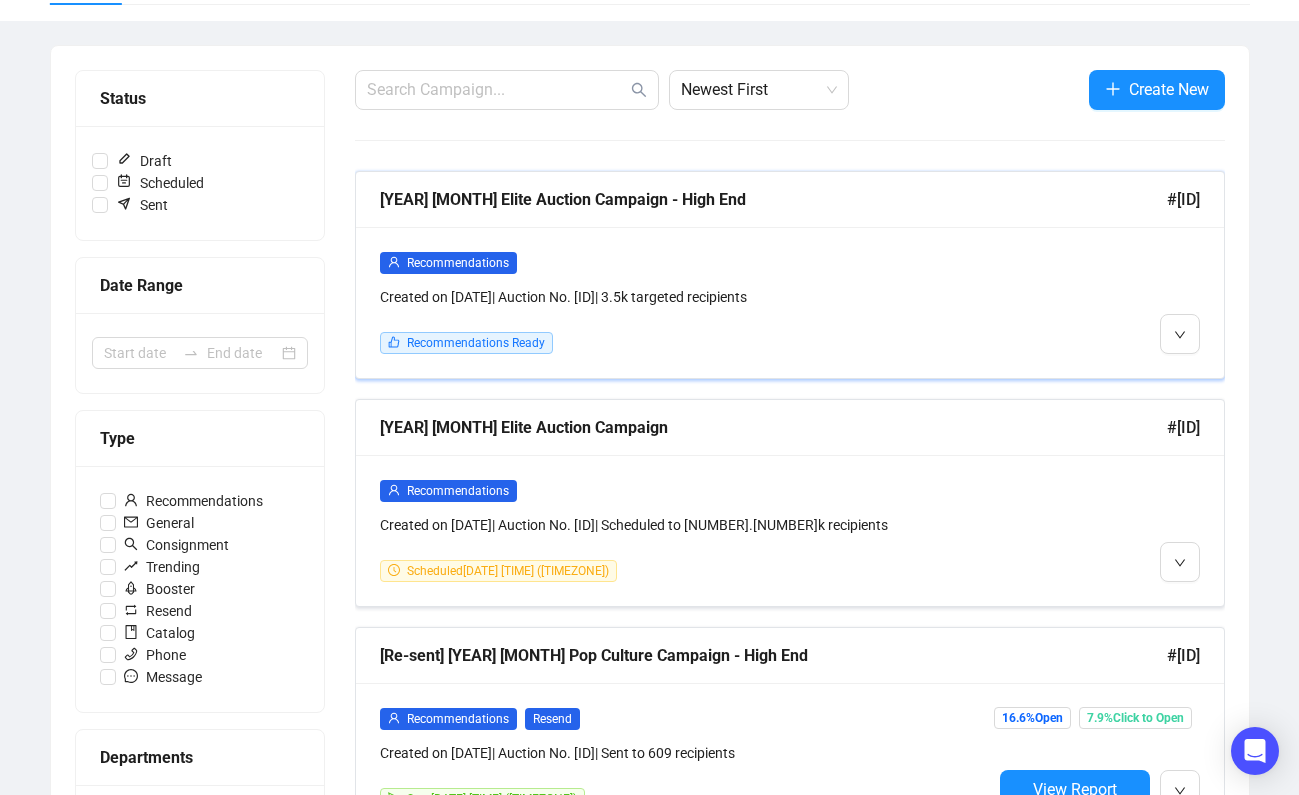 scroll, scrollTop: 186, scrollLeft: 0, axis: vertical 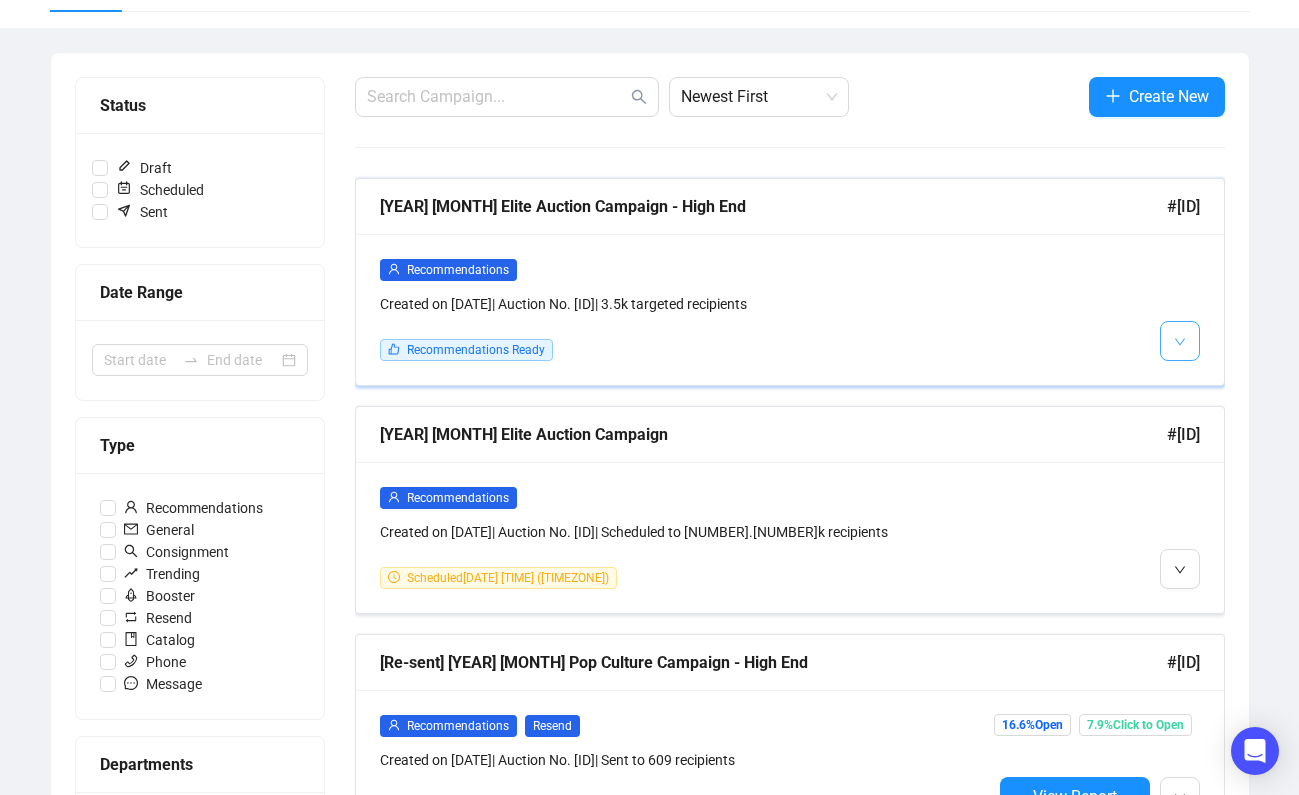 click 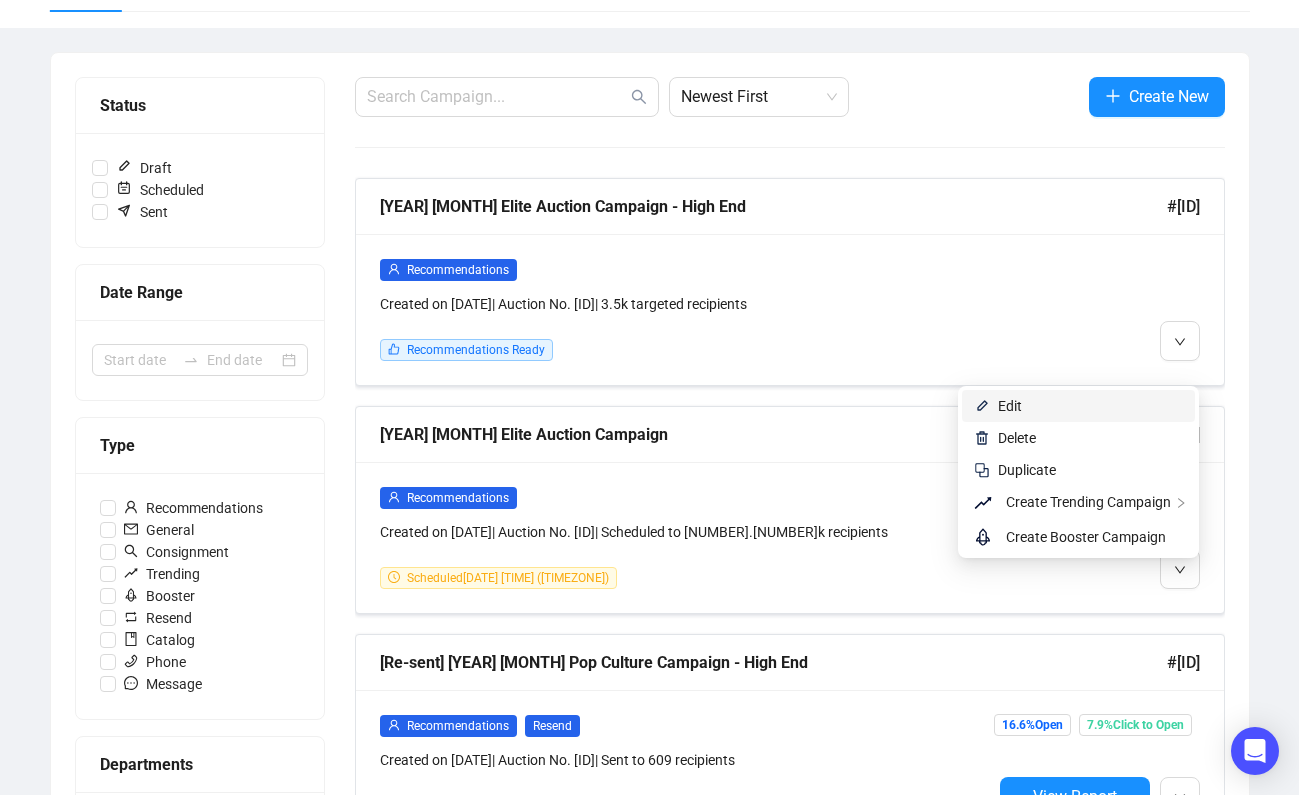 click on "Edit" at bounding box center (1090, 406) 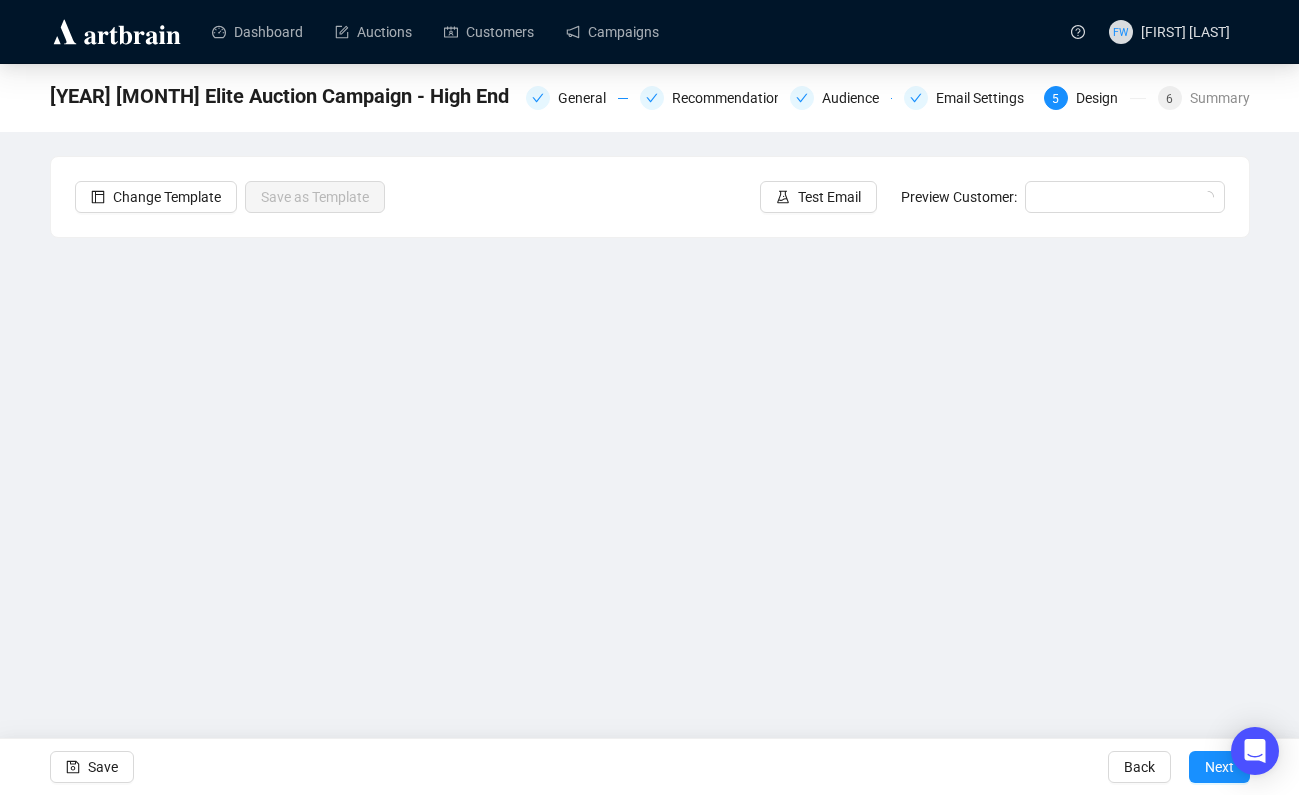 scroll, scrollTop: 0, scrollLeft: 0, axis: both 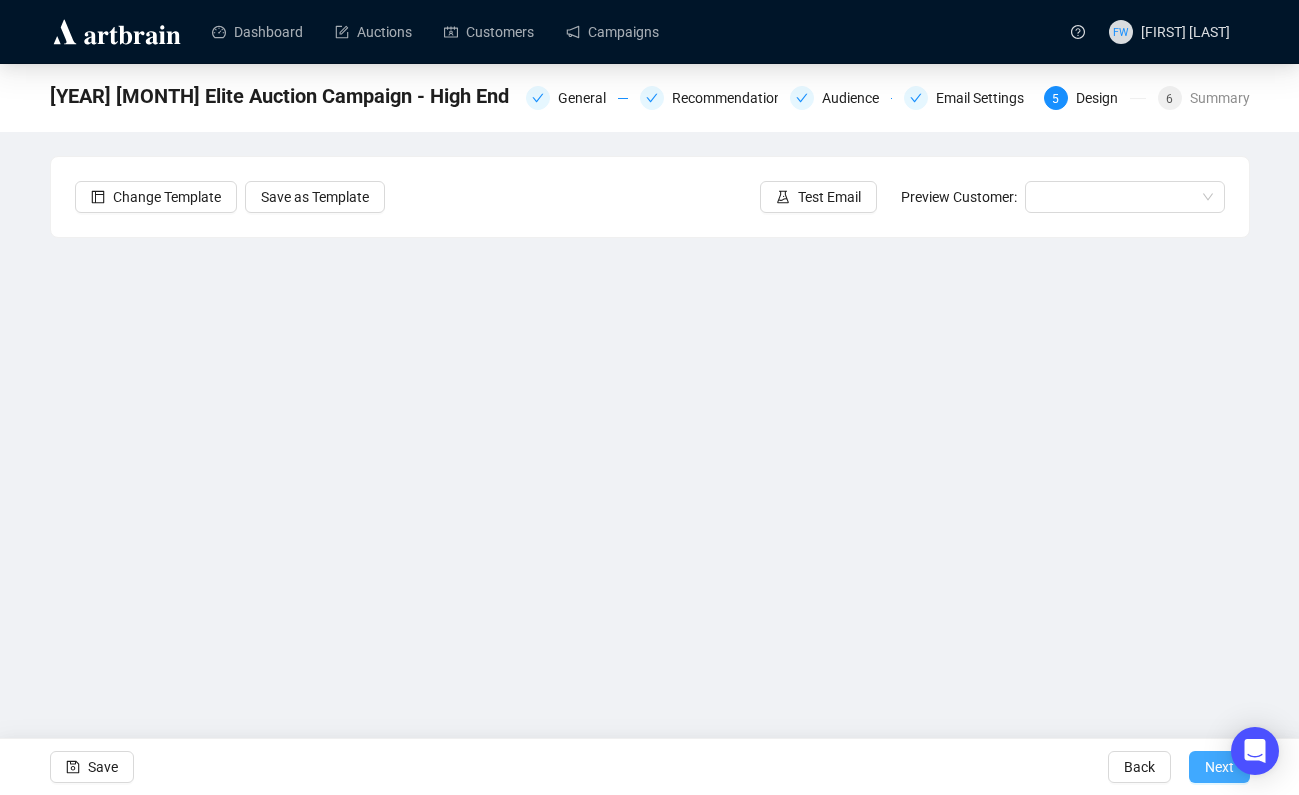 click on "Next" at bounding box center [1219, 767] 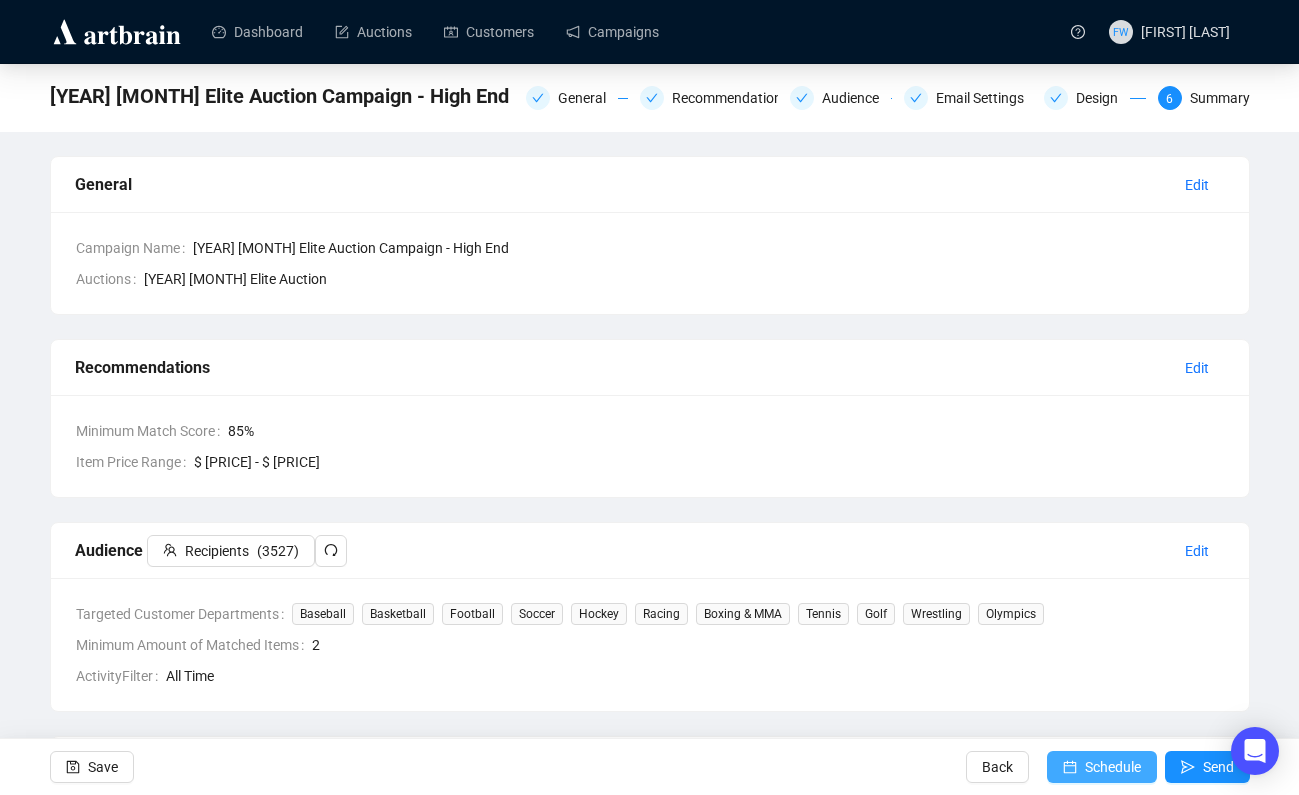 click on "Schedule" at bounding box center [1113, 767] 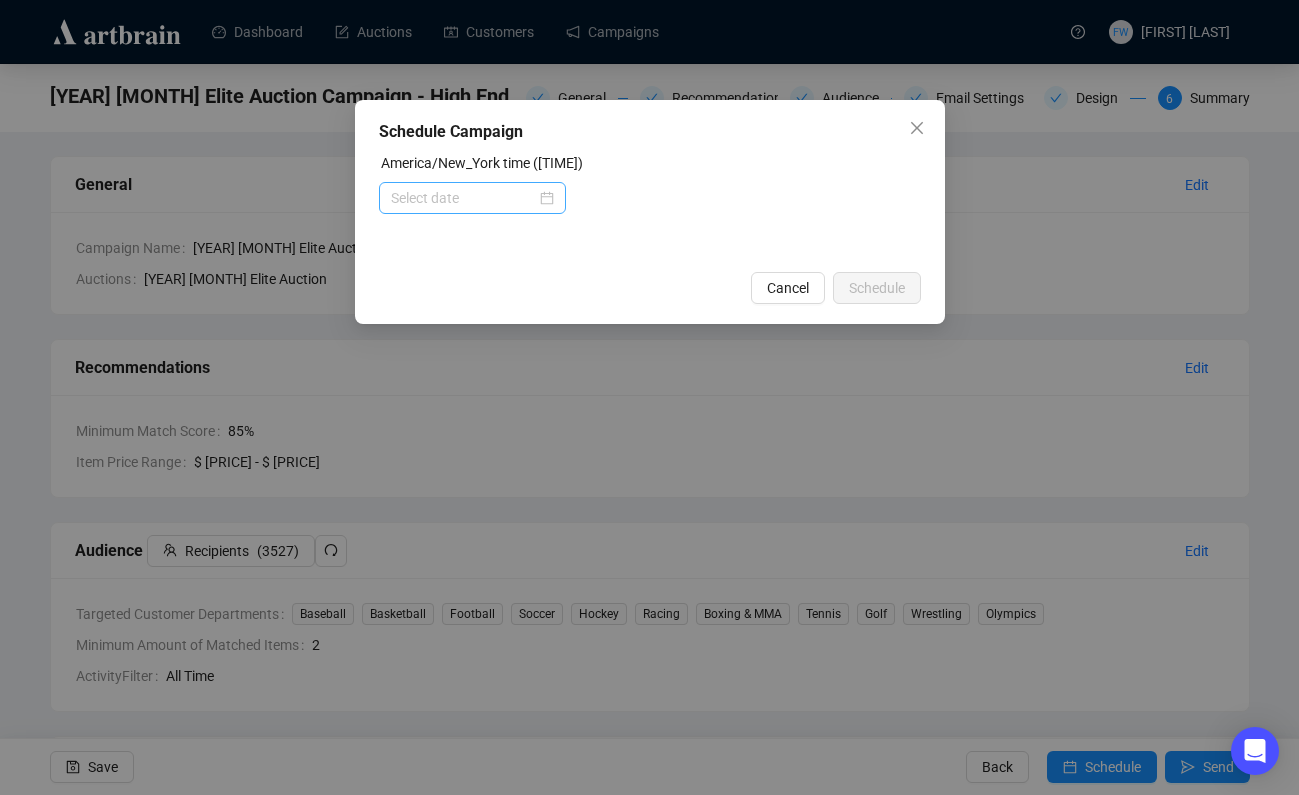 click at bounding box center [472, 198] 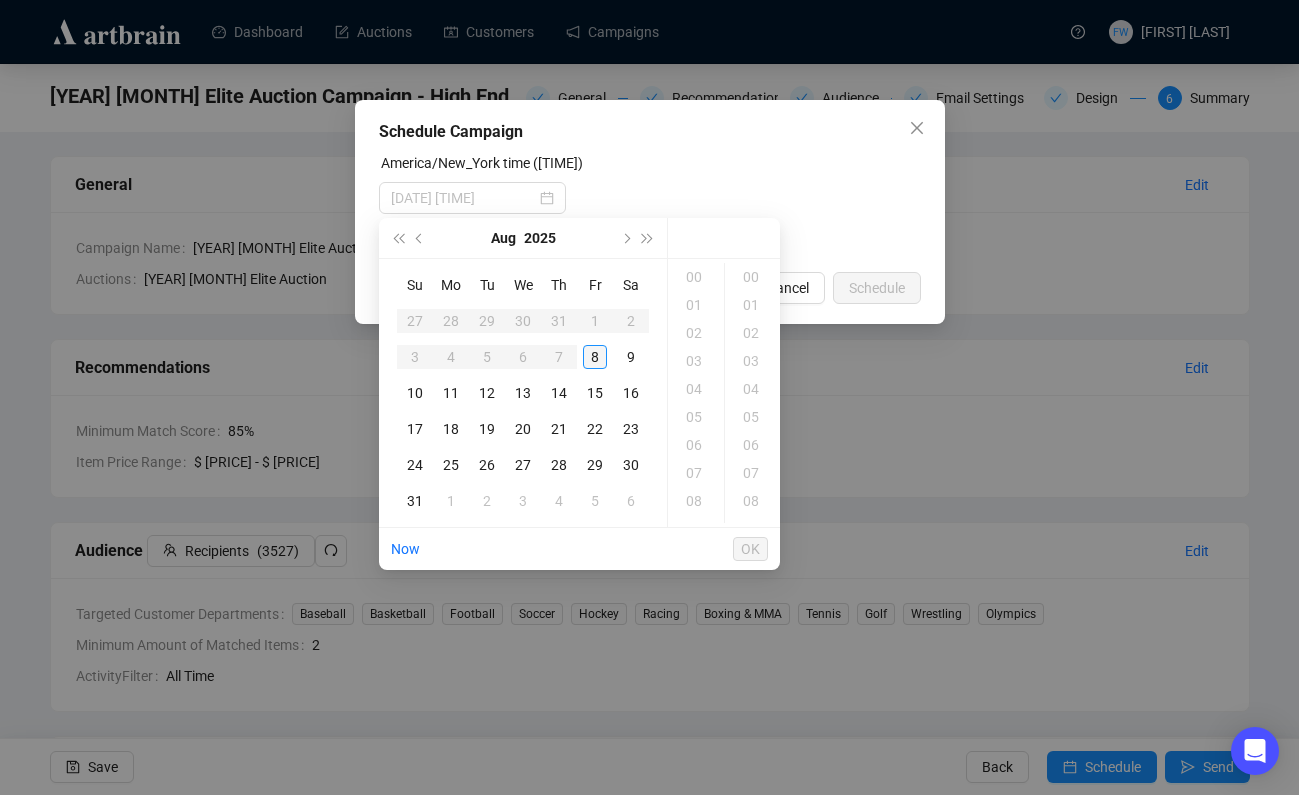 click on "8" at bounding box center [595, 357] 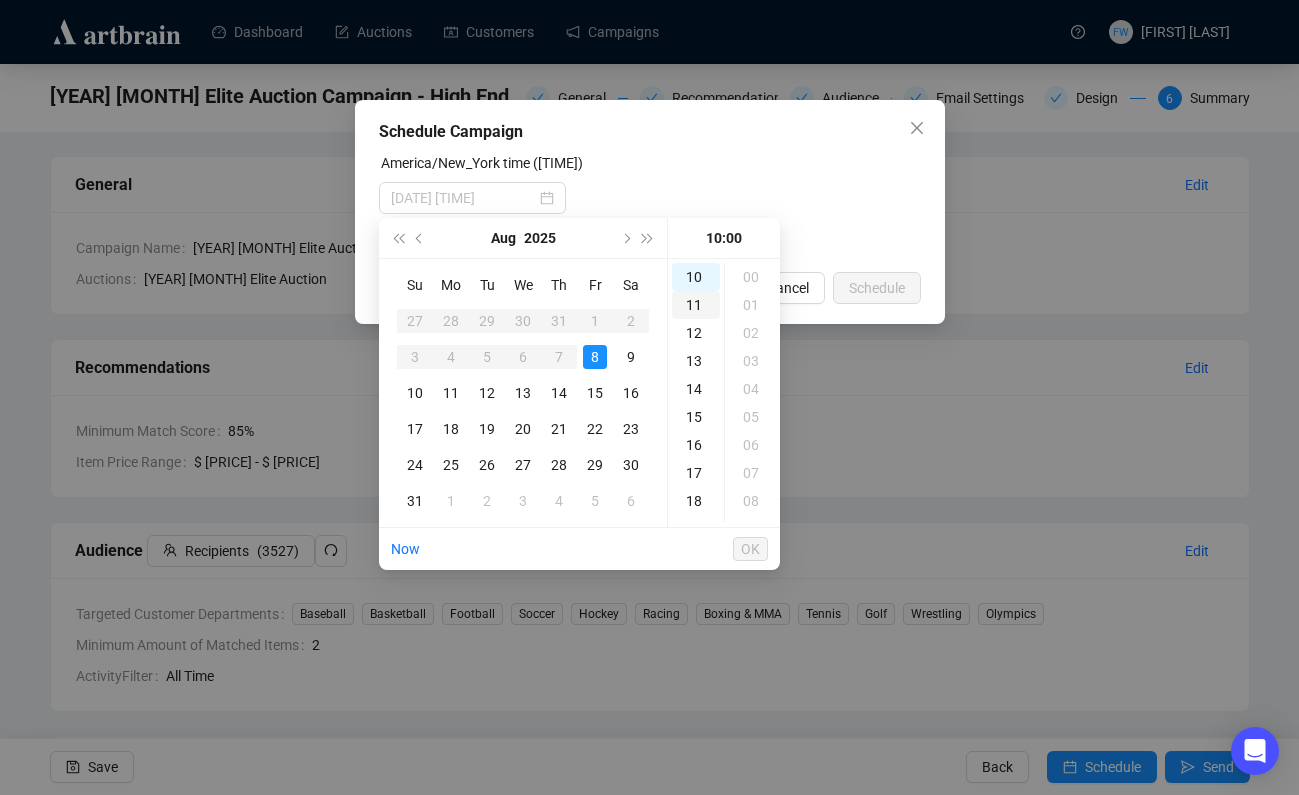 click on "11" at bounding box center (696, 305) 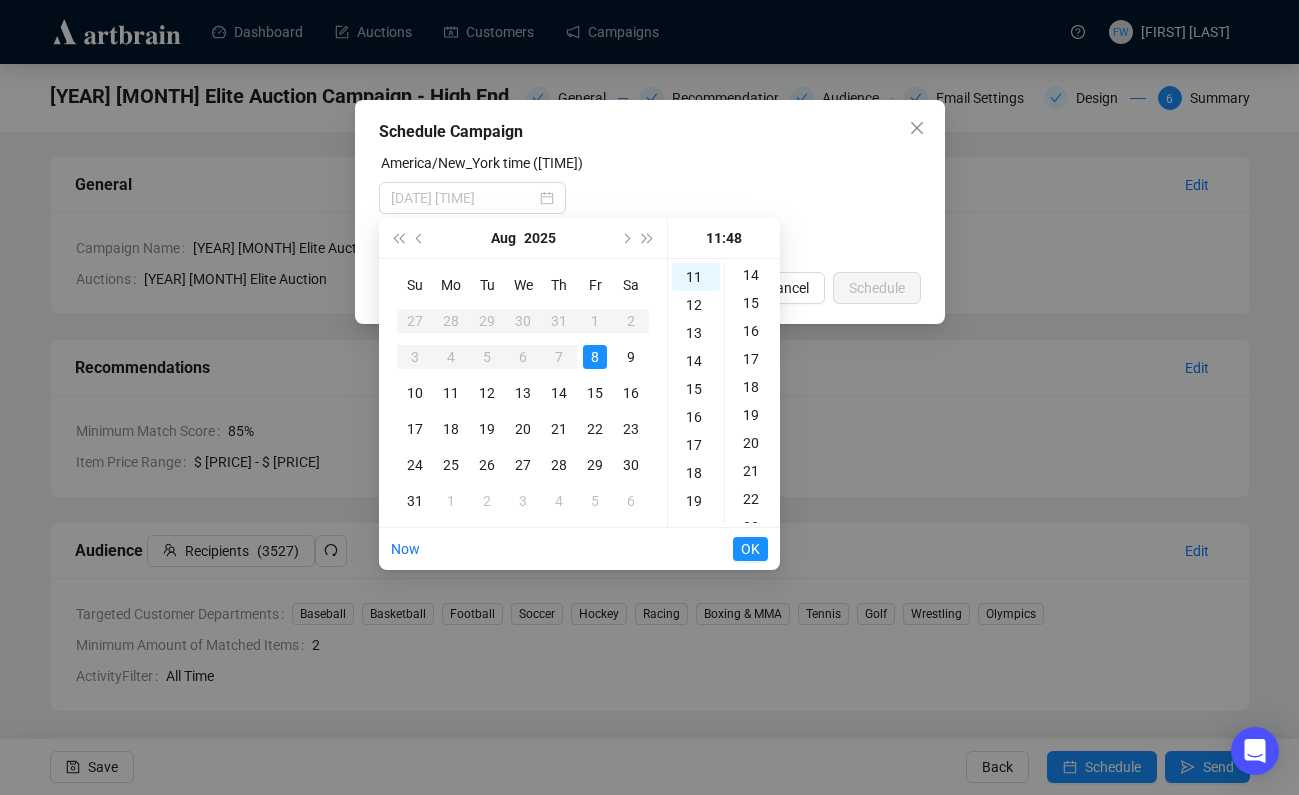 click on "15" at bounding box center [753, 303] 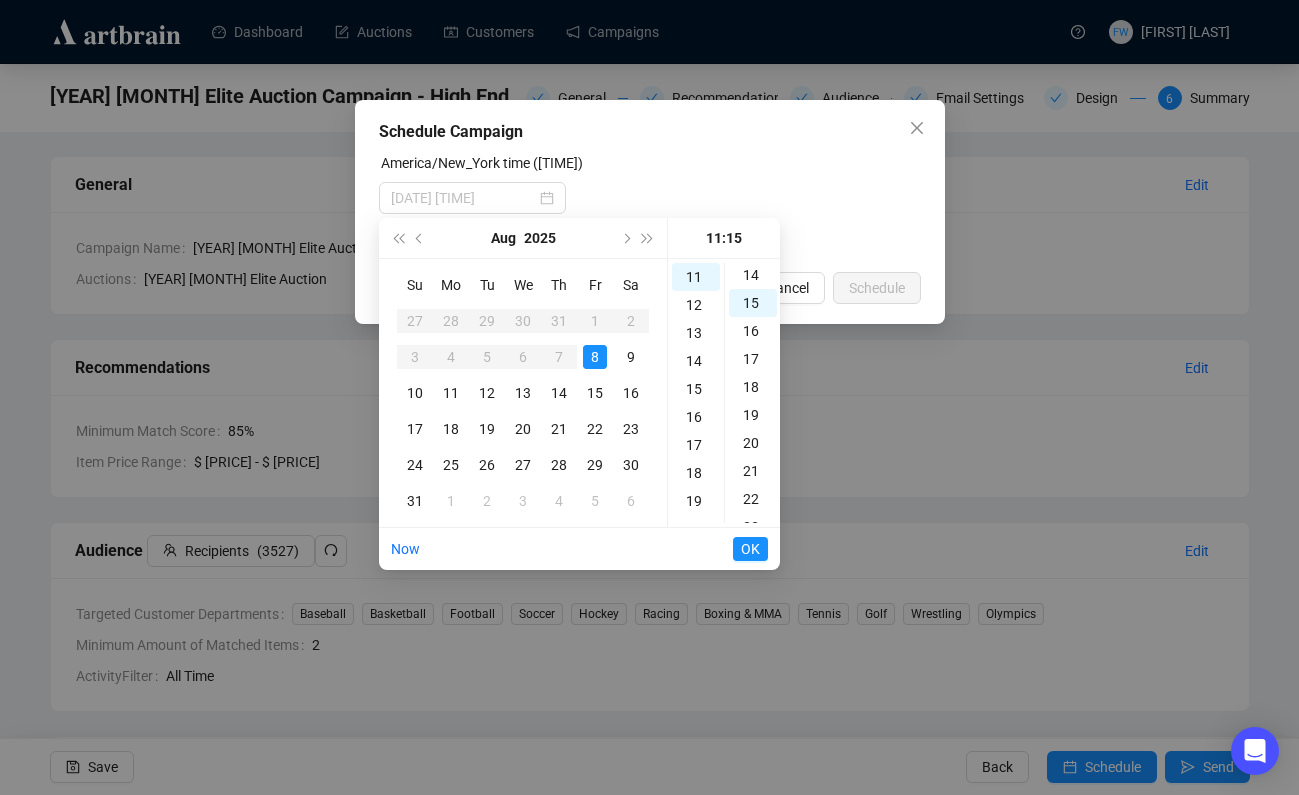 scroll, scrollTop: 420, scrollLeft: 0, axis: vertical 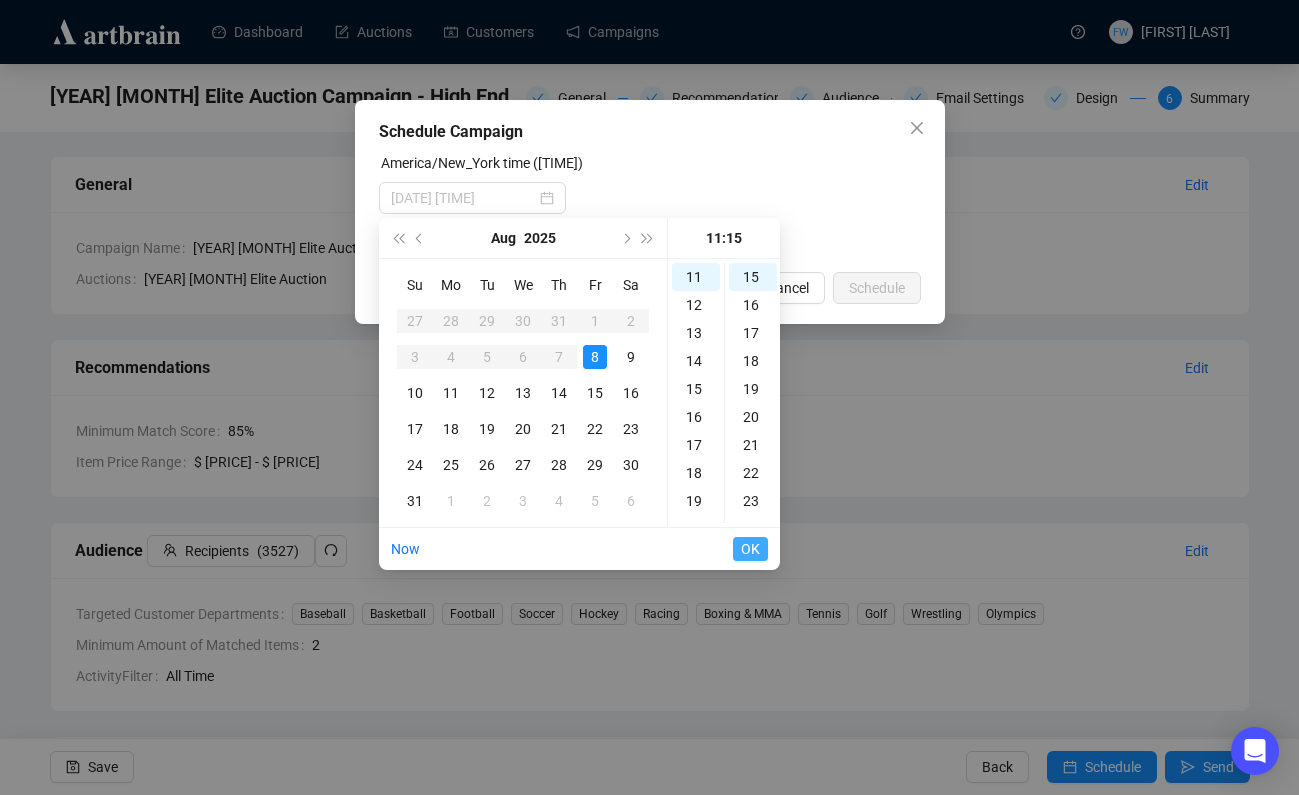 type on "[DATE] [TIME]" 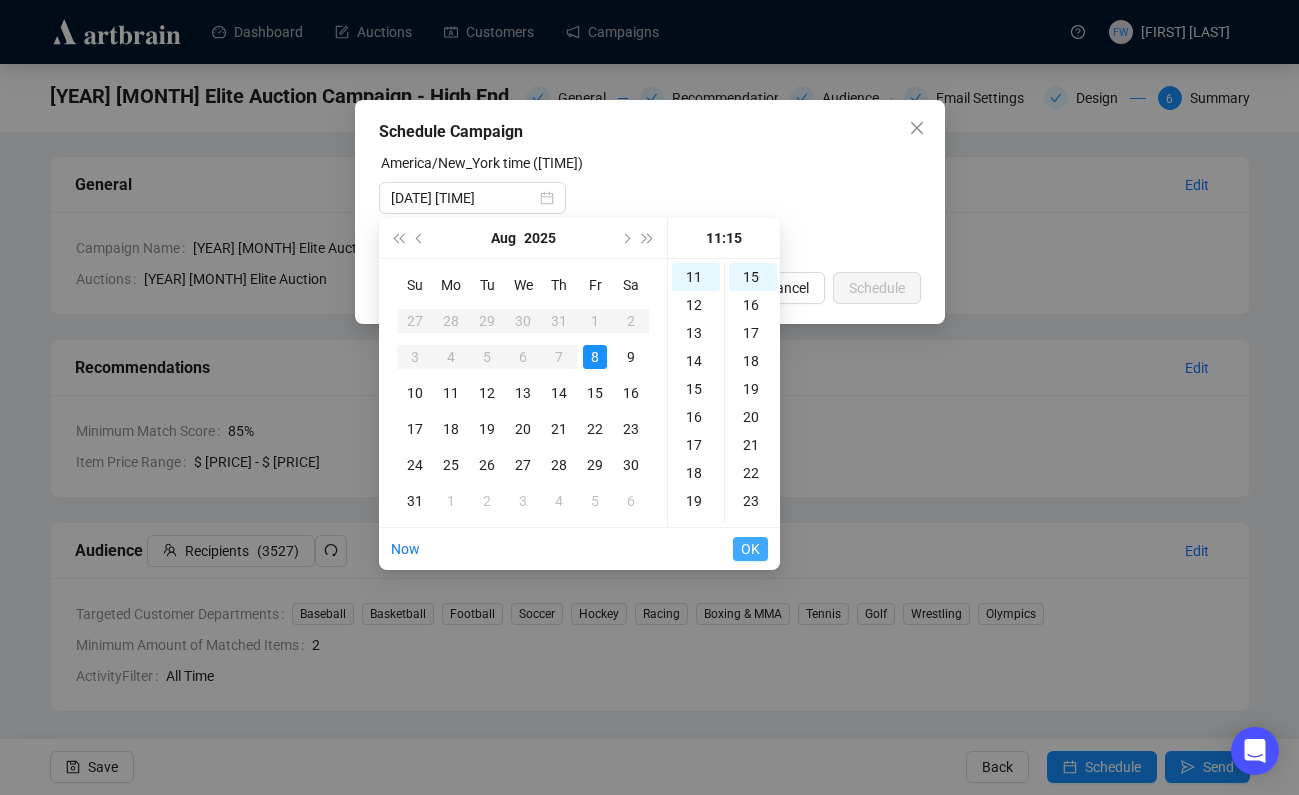click on "OK" at bounding box center [750, 549] 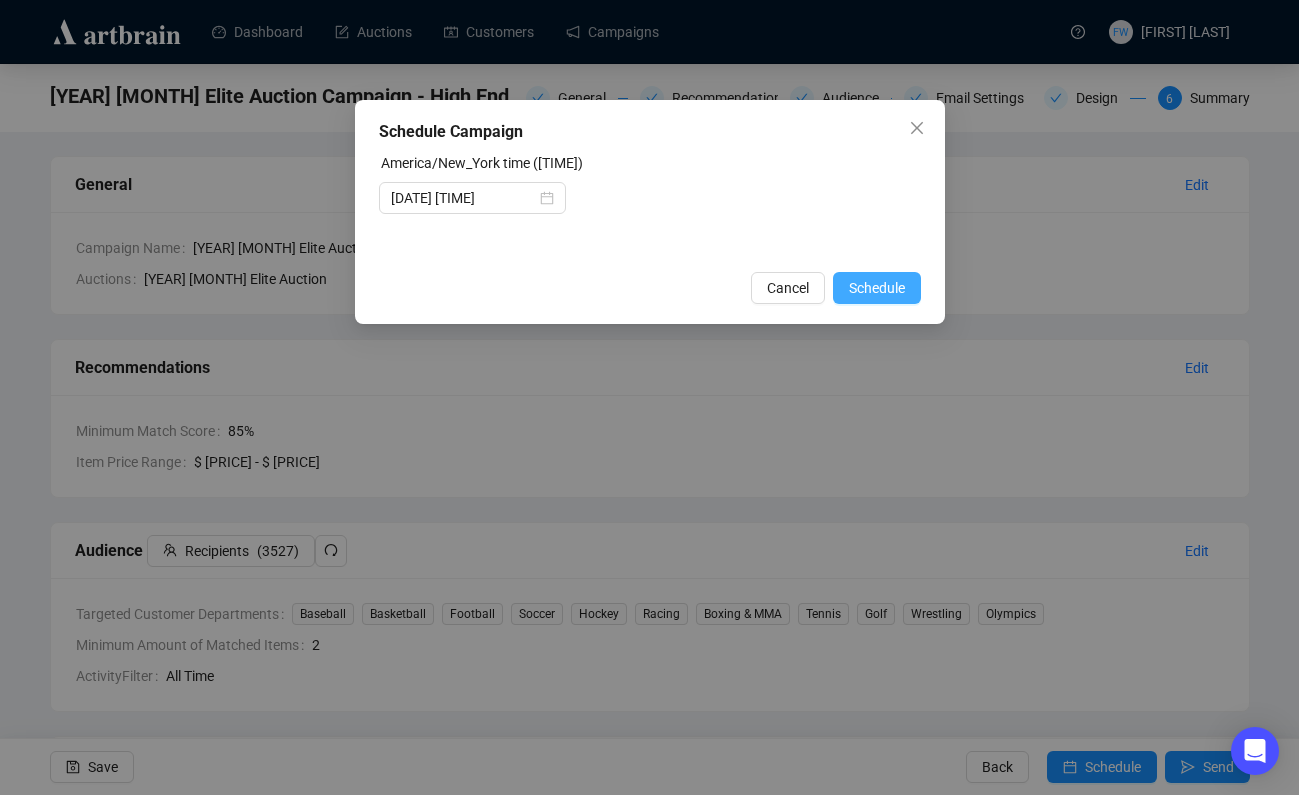 click on "Schedule" at bounding box center (877, 288) 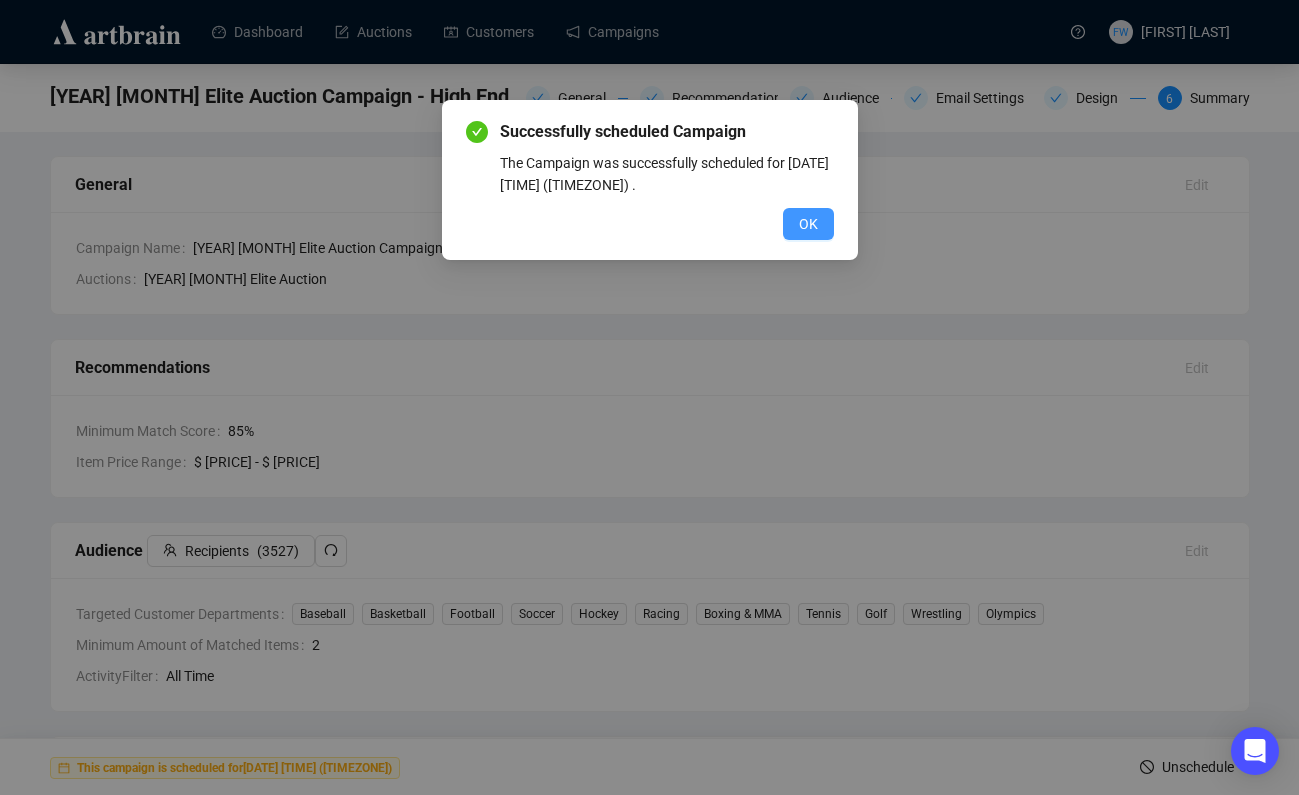 click on "OK" at bounding box center [808, 224] 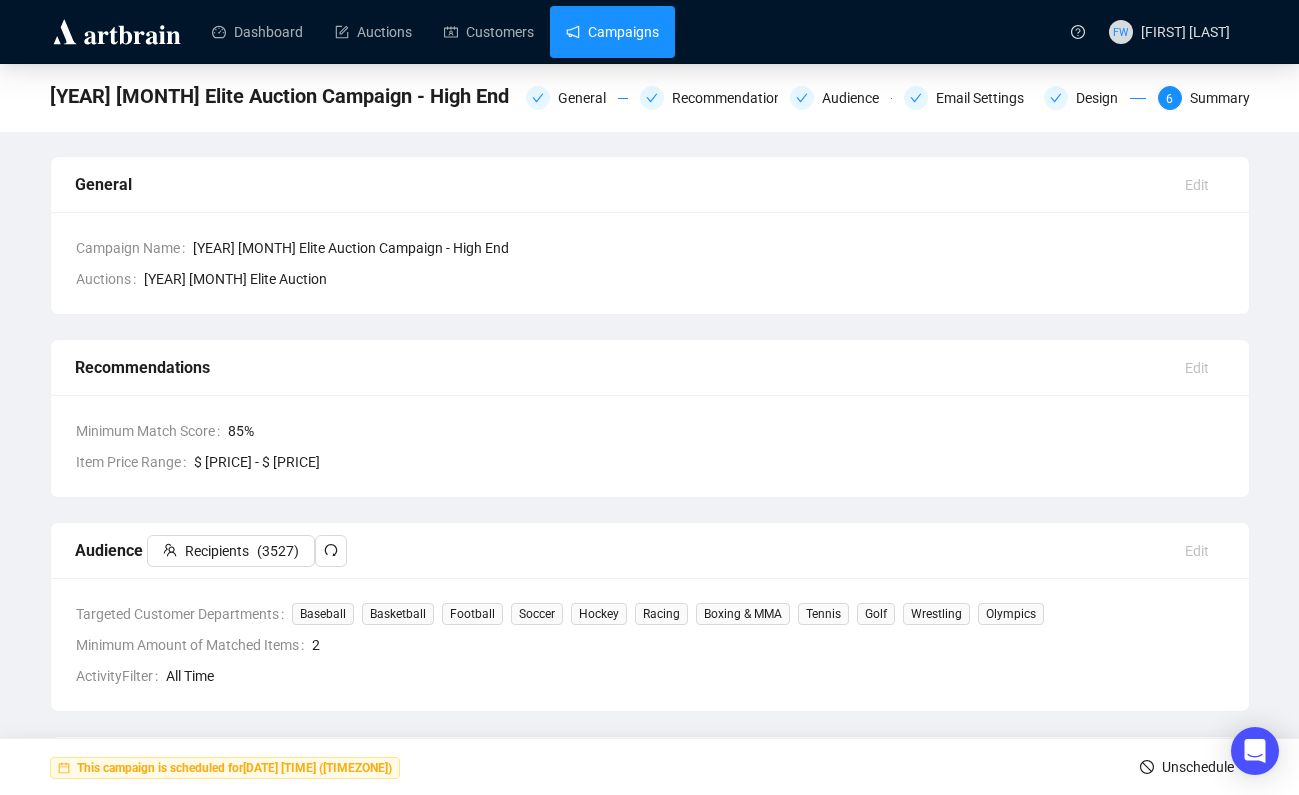 click on "Campaigns" at bounding box center (612, 32) 